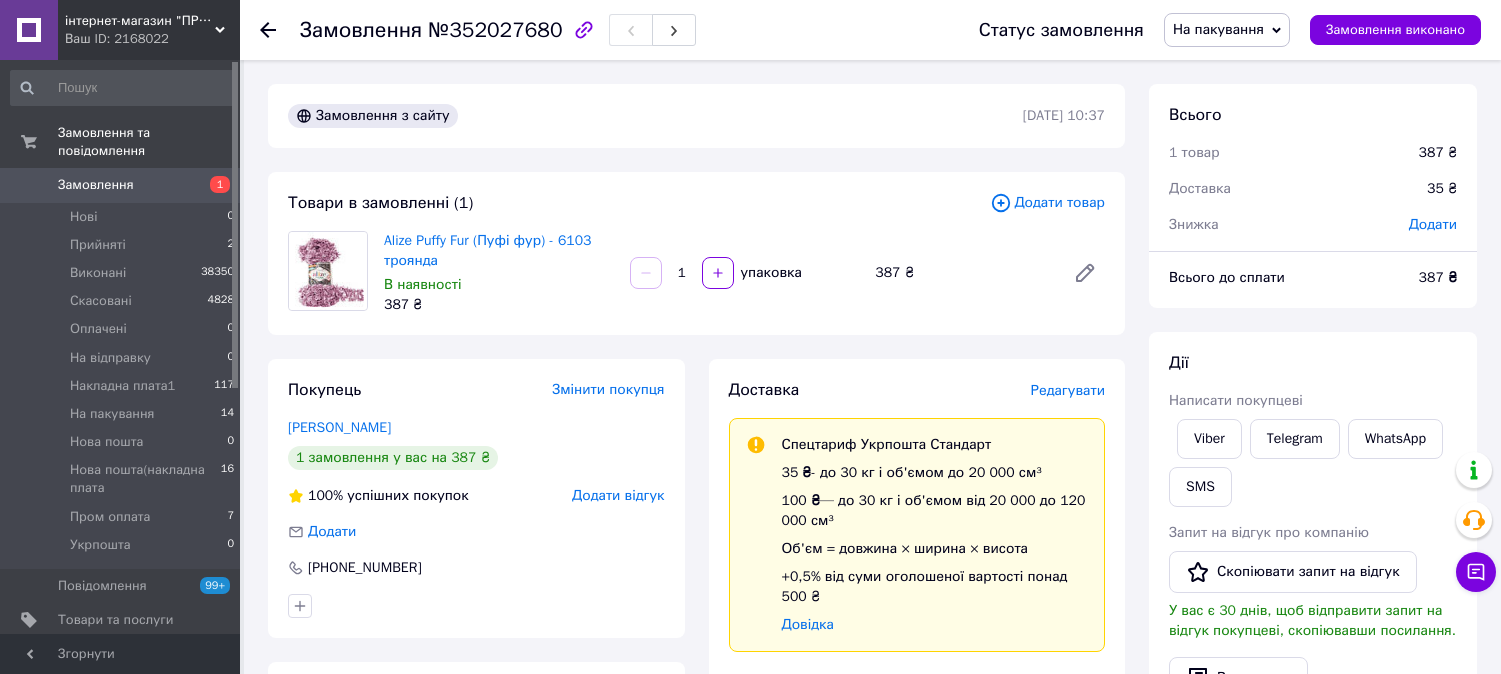 scroll, scrollTop: 555, scrollLeft: 0, axis: vertical 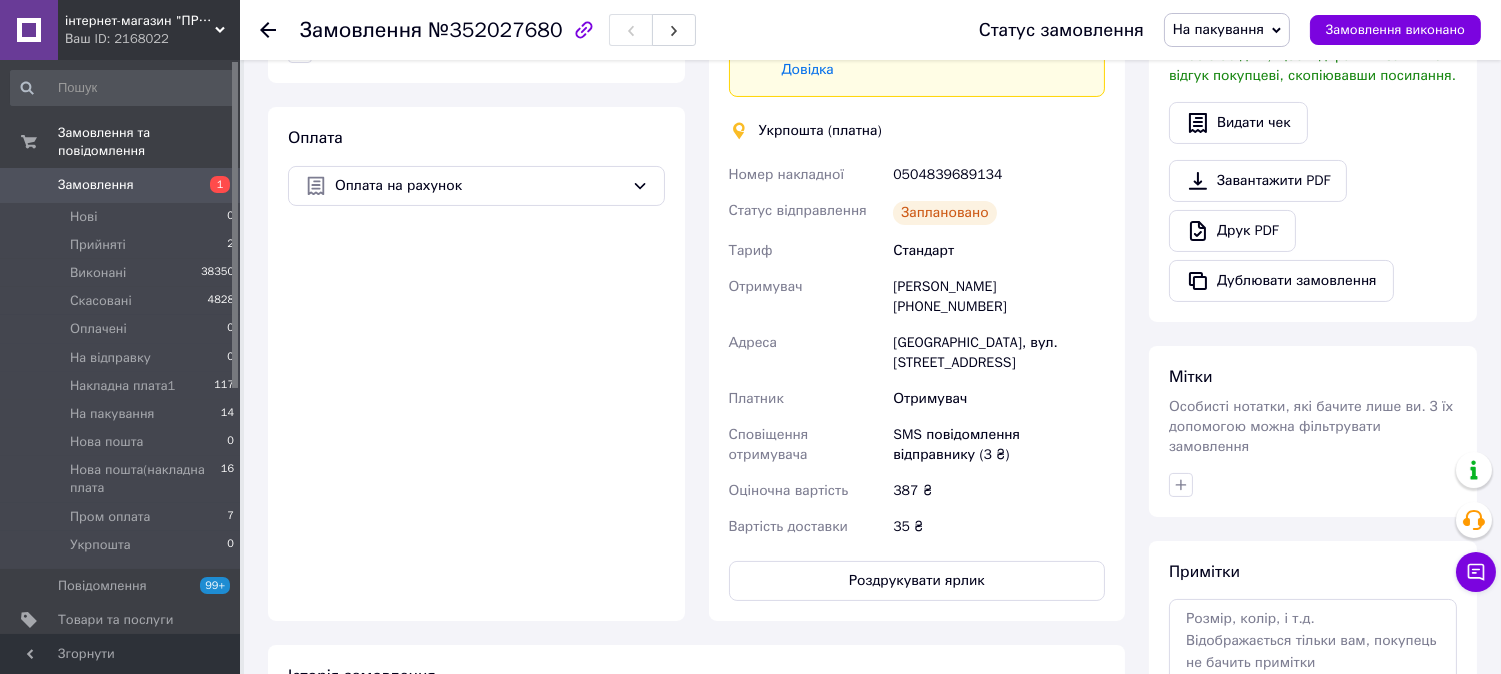 click on "Замовлення" at bounding box center (96, 185) 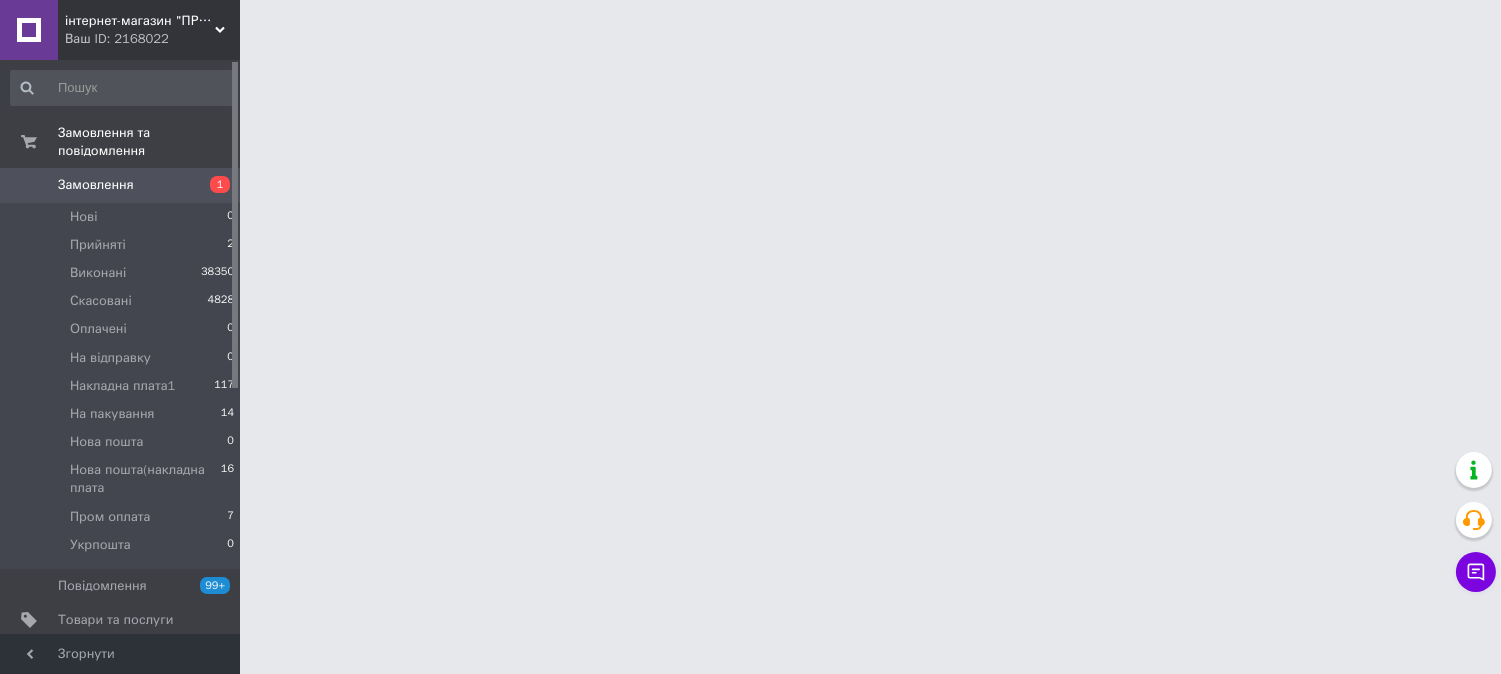 scroll, scrollTop: 0, scrollLeft: 0, axis: both 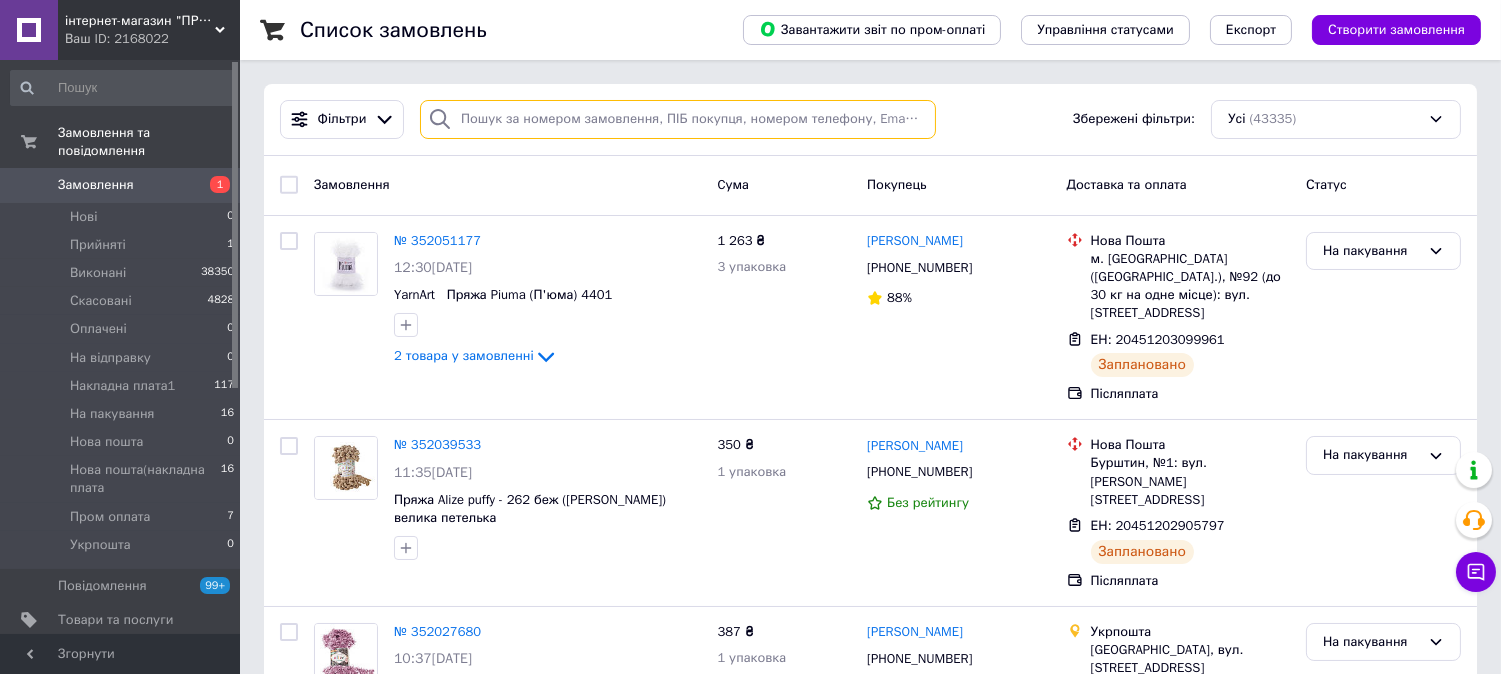 click at bounding box center [678, 119] 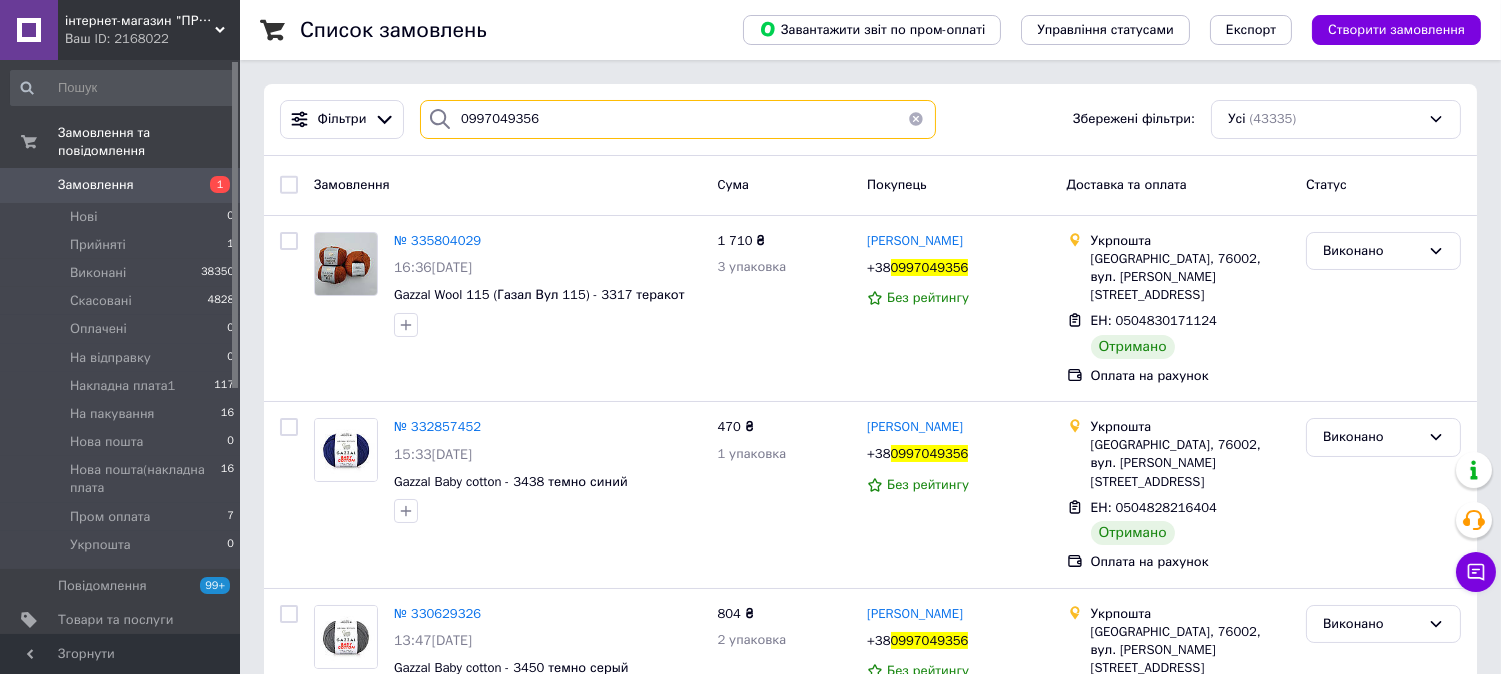 type on "0997049356" 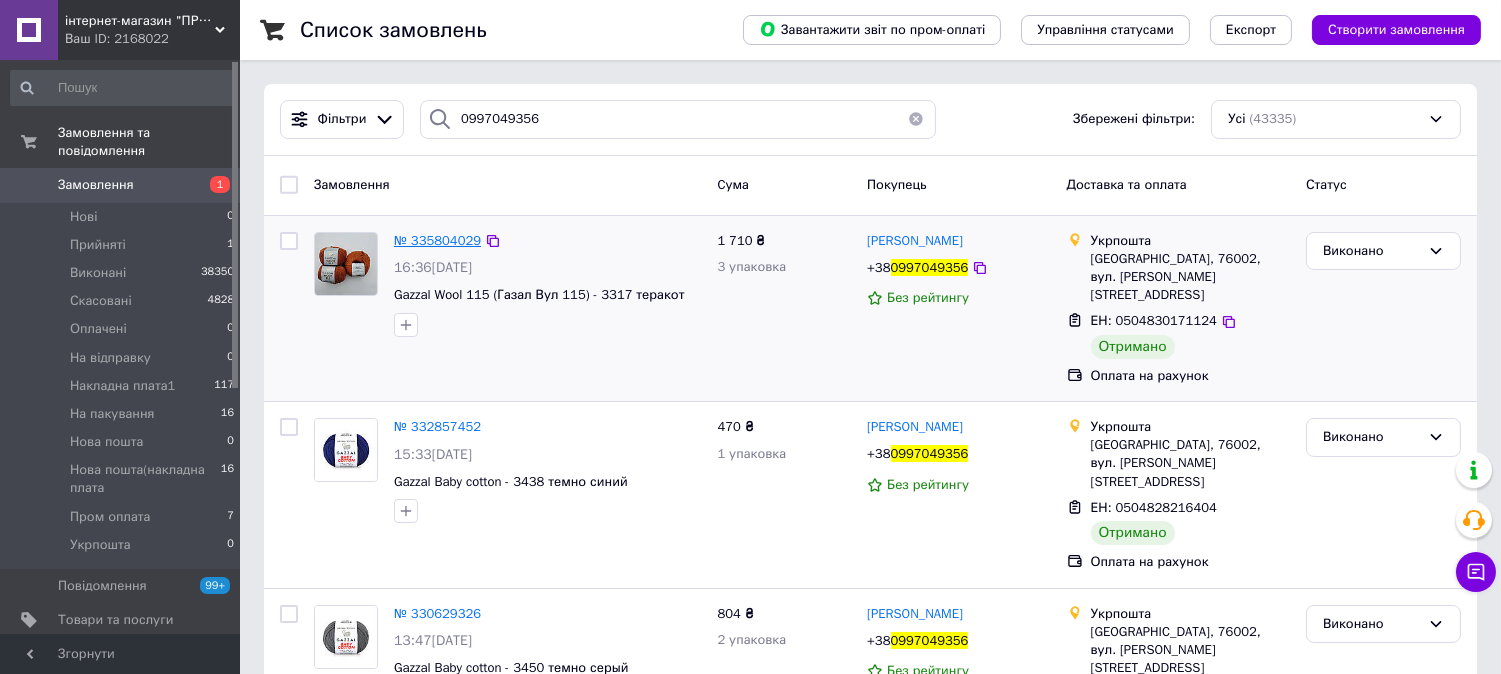 click on "№ 335804029" at bounding box center [437, 240] 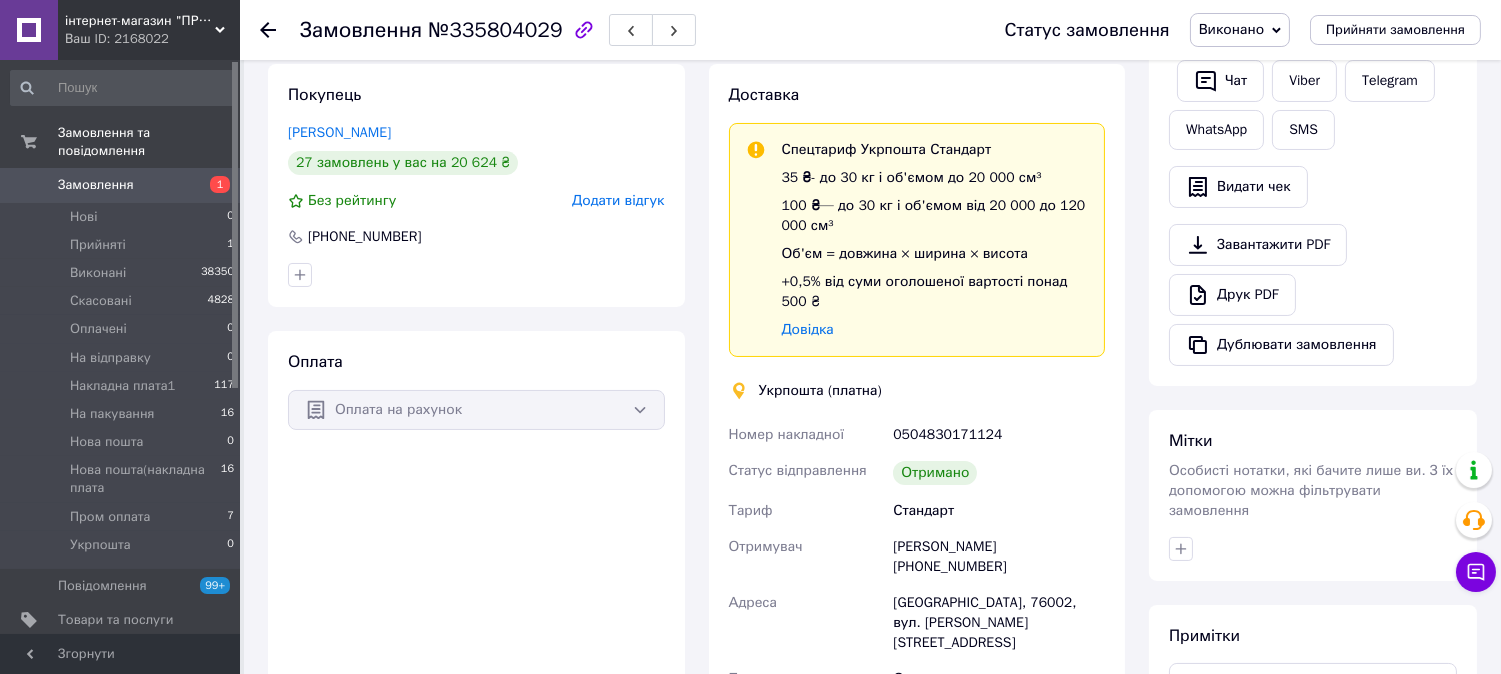 scroll, scrollTop: 444, scrollLeft: 0, axis: vertical 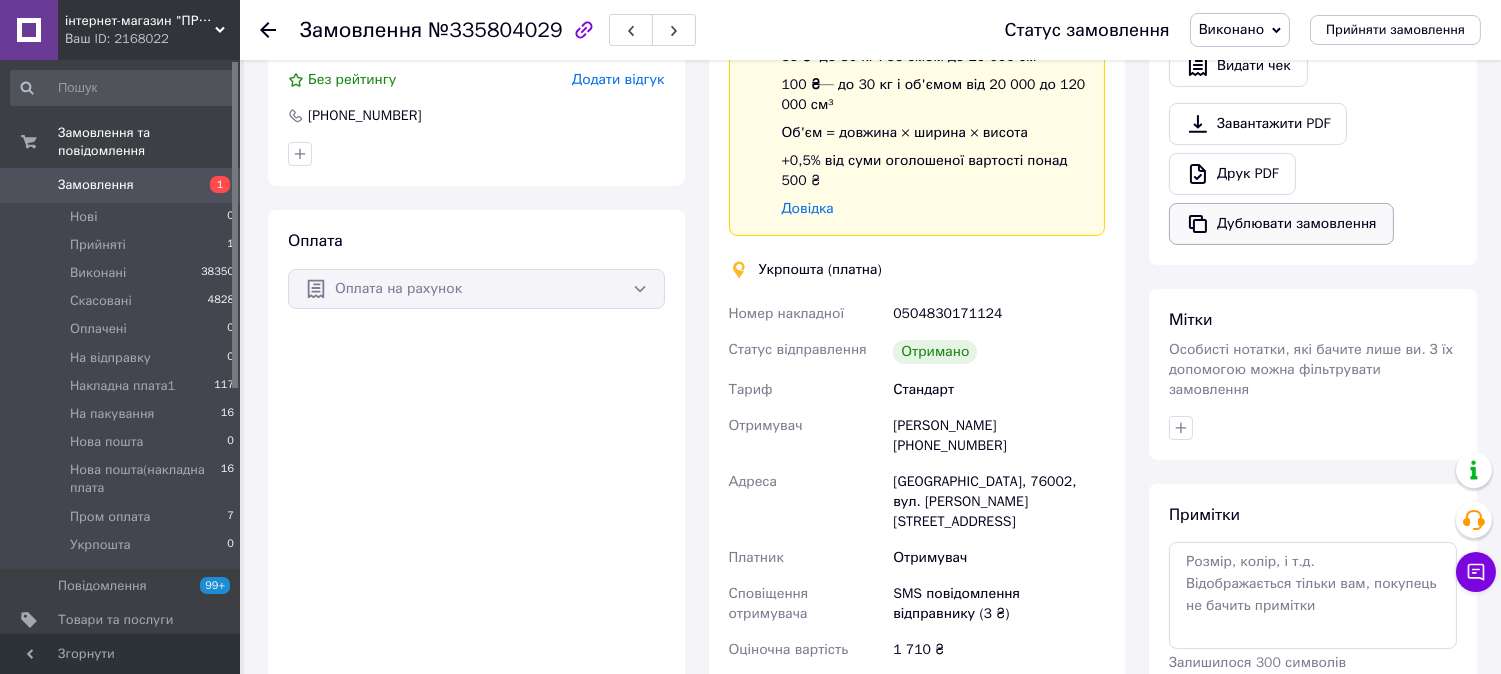 drag, startPoint x: 1260, startPoint y: 224, endPoint x: 1240, endPoint y: 244, distance: 28.284271 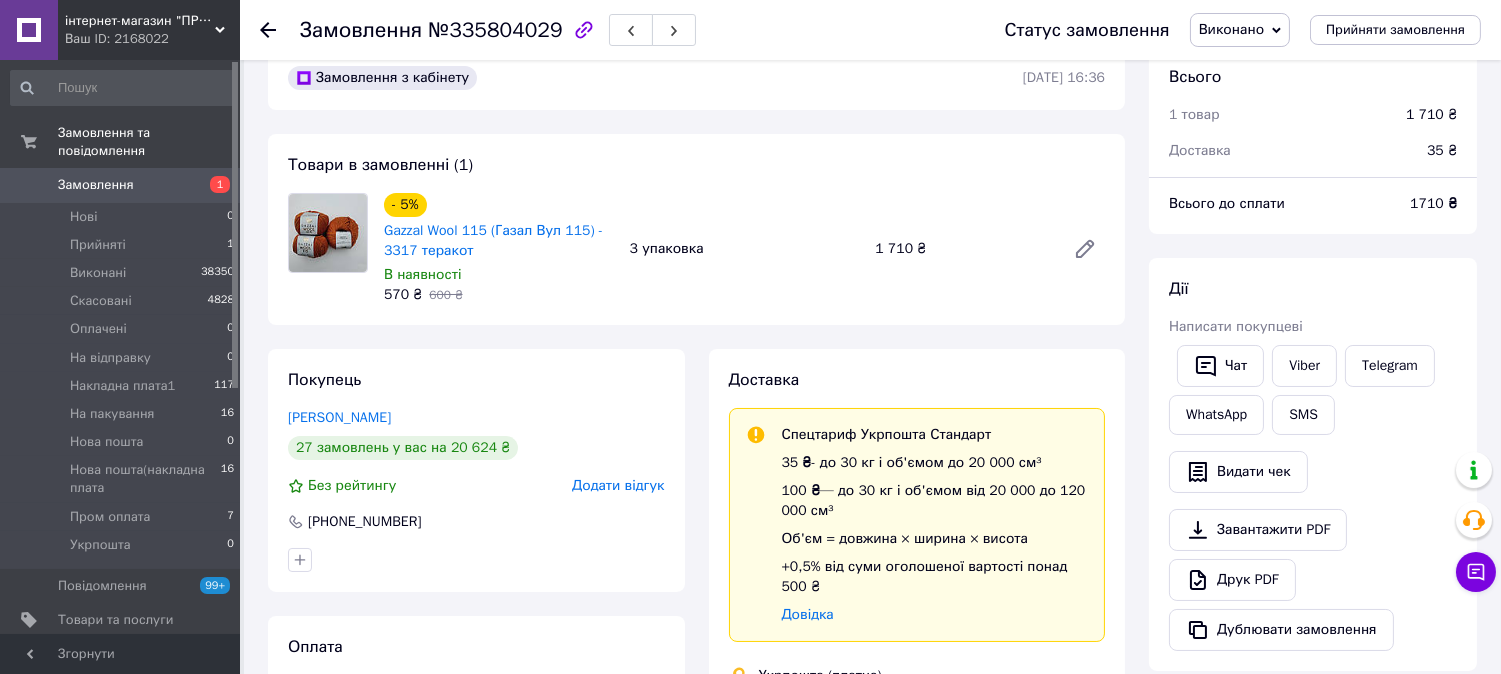 scroll, scrollTop: 0, scrollLeft: 0, axis: both 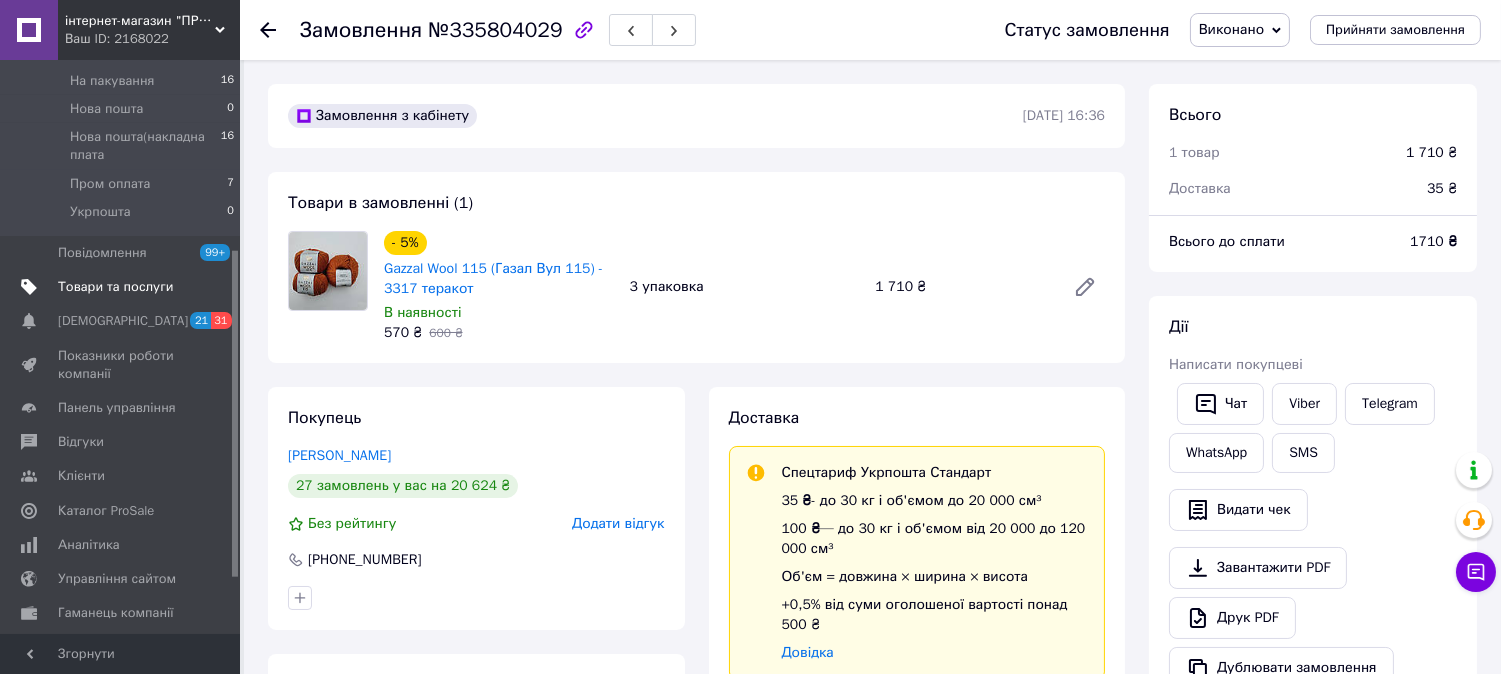 click on "Товари та послуги" at bounding box center [115, 287] 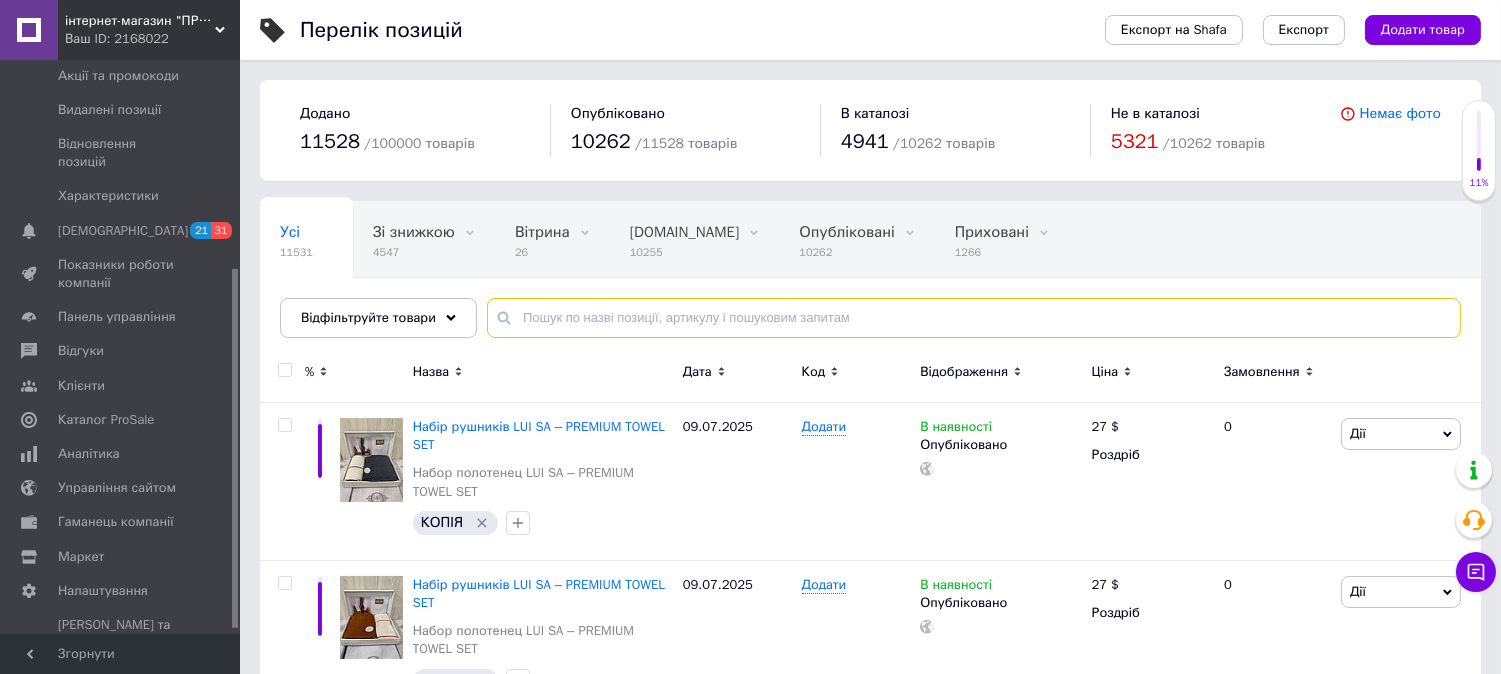 click at bounding box center (974, 318) 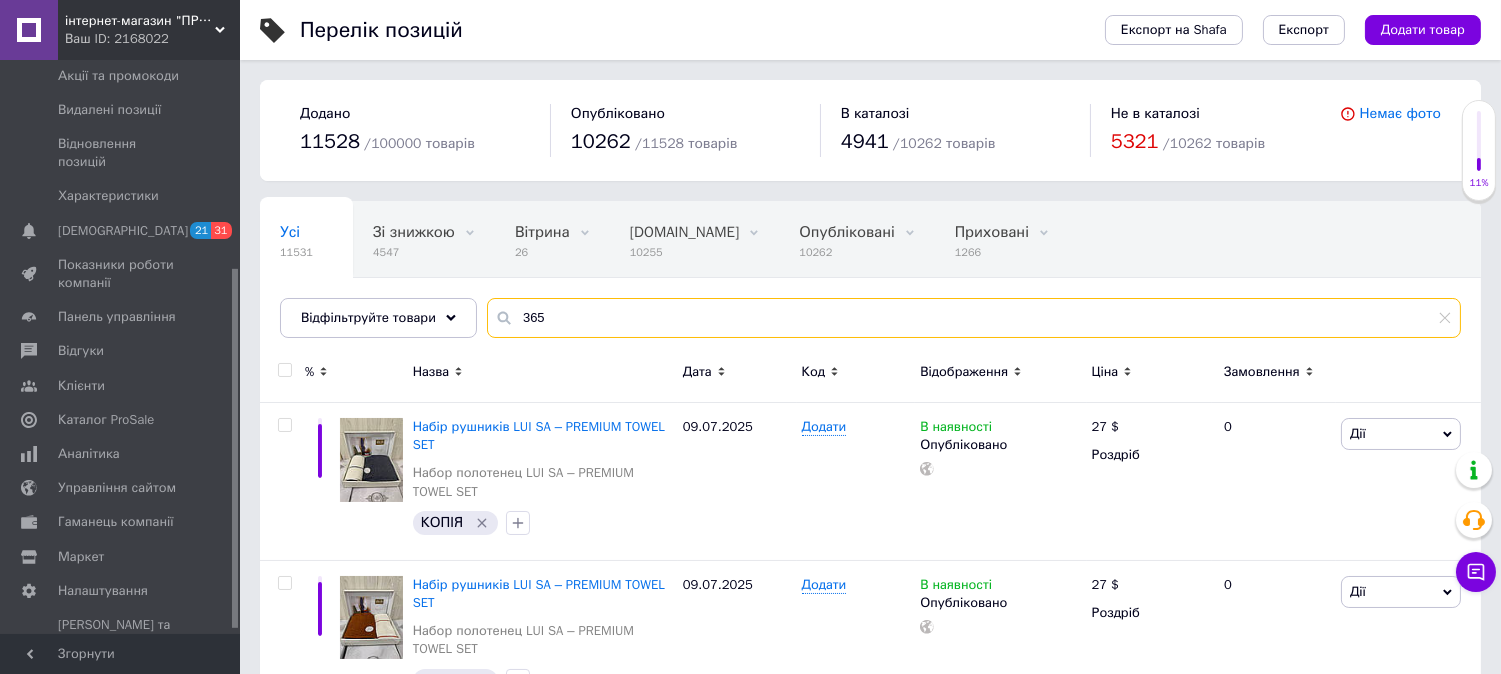 type on "365" 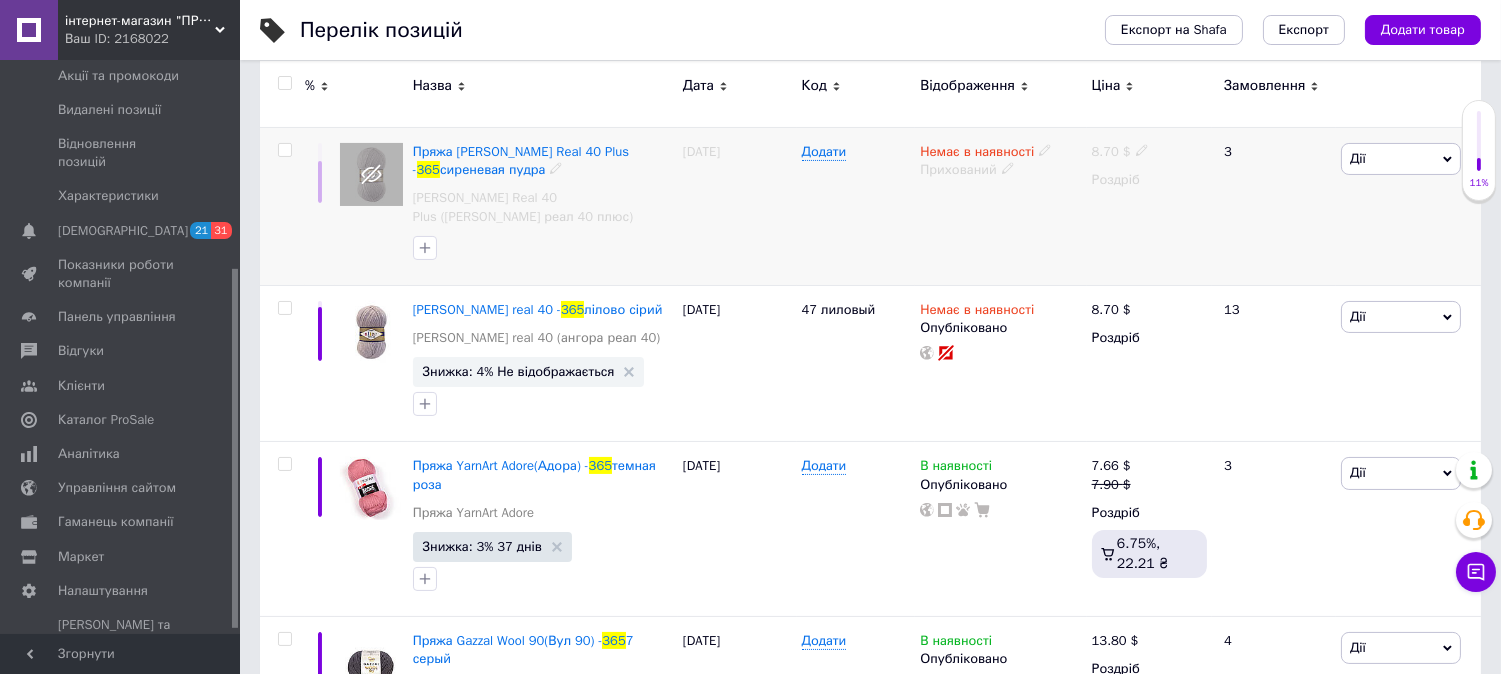 scroll, scrollTop: 555, scrollLeft: 0, axis: vertical 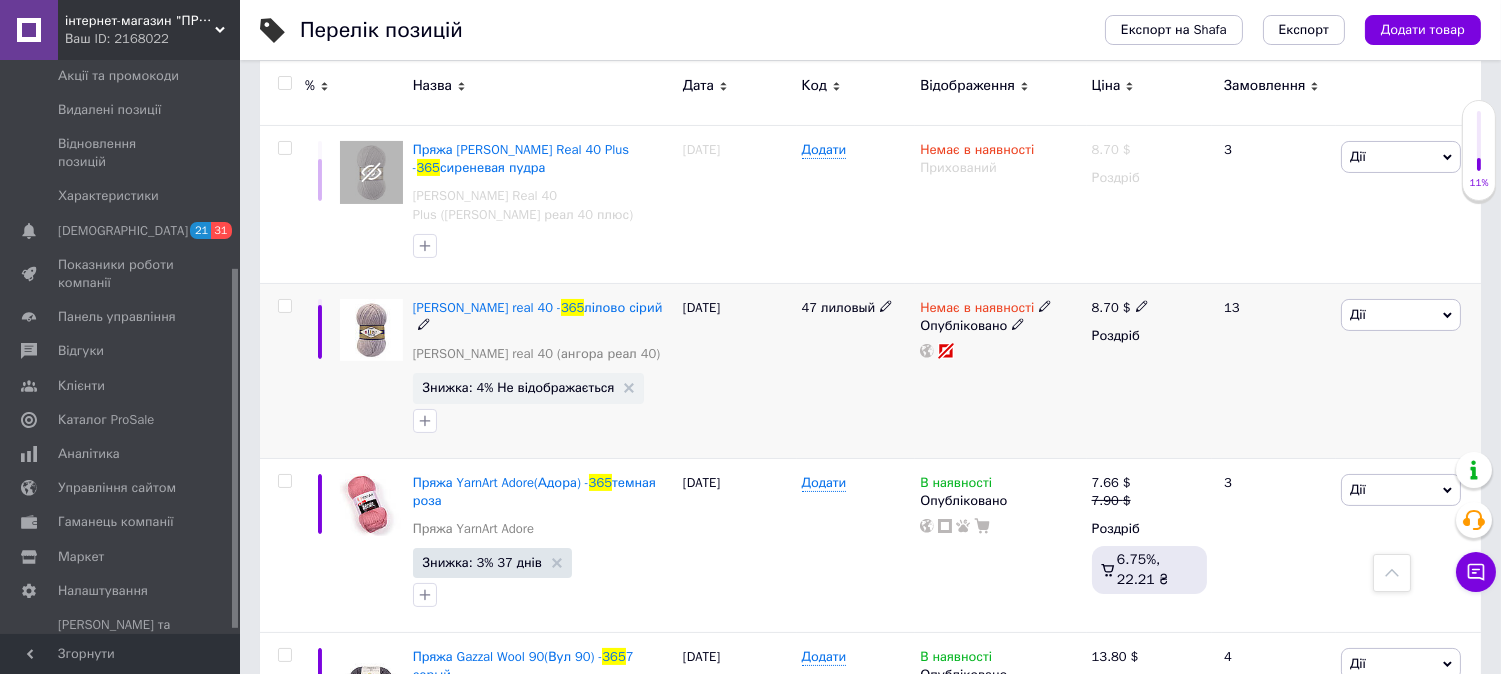 click 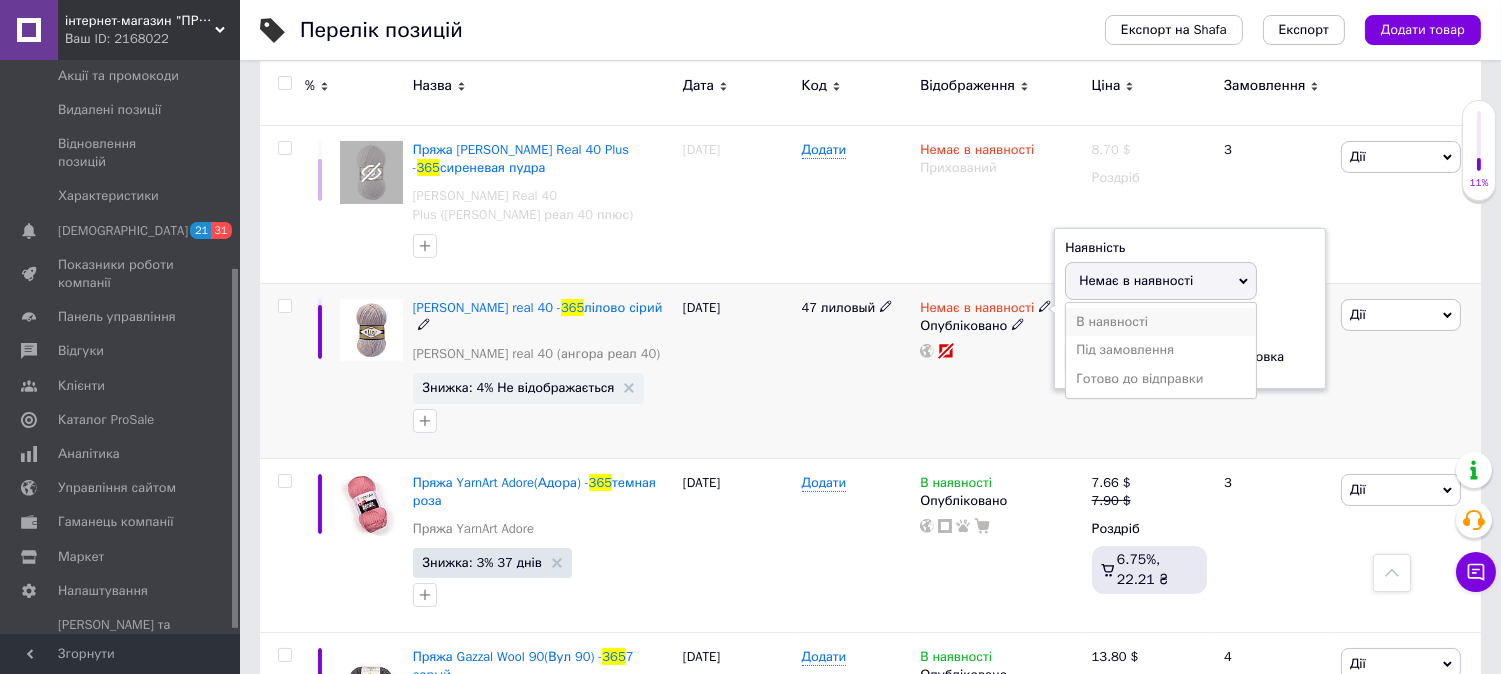 click on "В наявності" at bounding box center (1161, 322) 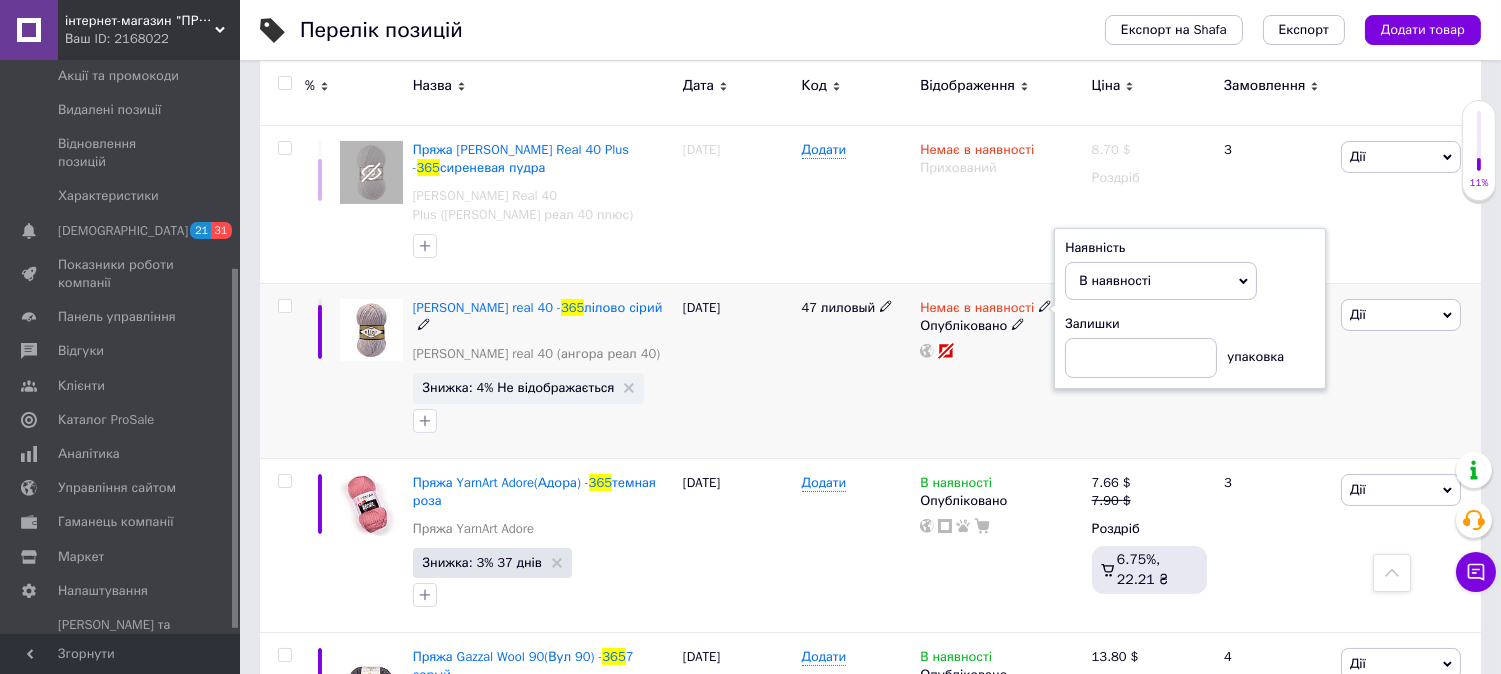 click on "Немає в наявності Наявність В наявності Немає в наявності Під замовлення Готово до відправки Залишки упаковка Опубліковано" at bounding box center (1000, 370) 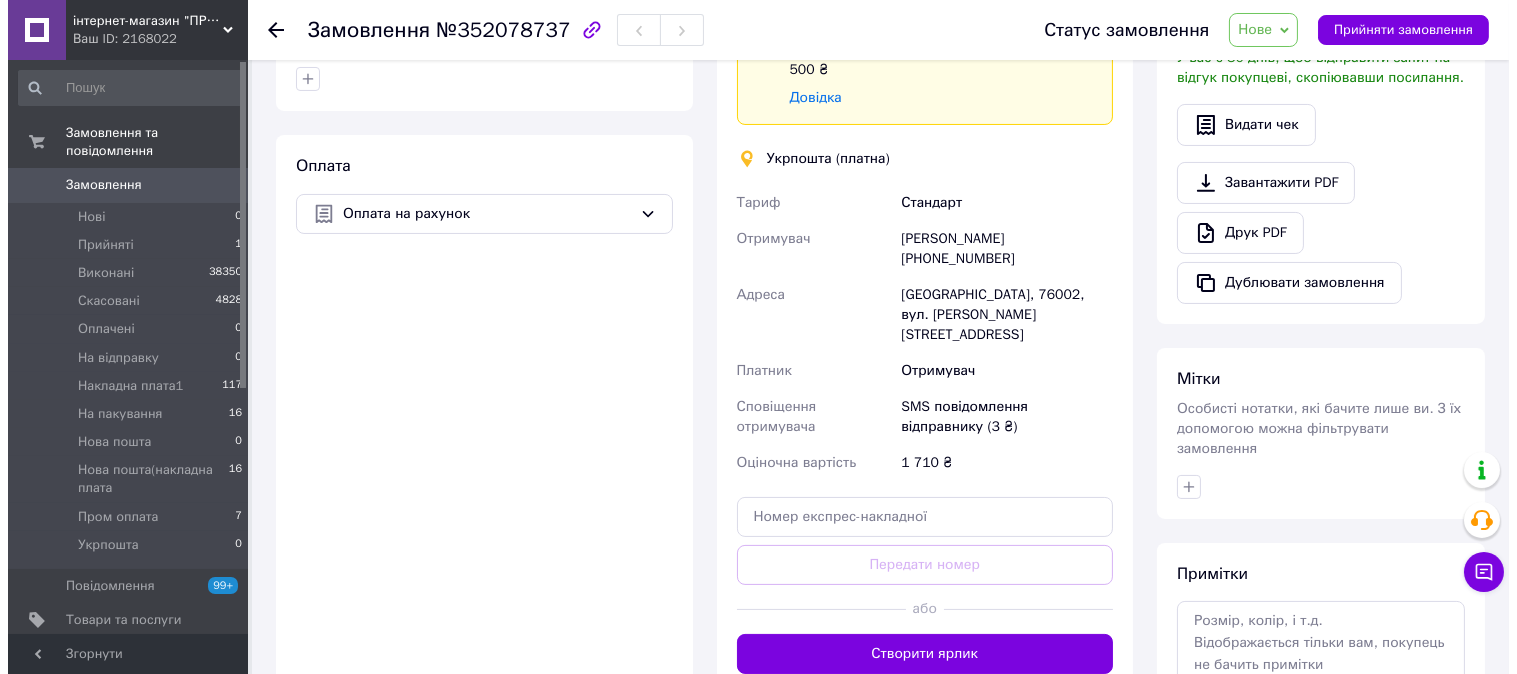 scroll, scrollTop: 0, scrollLeft: 0, axis: both 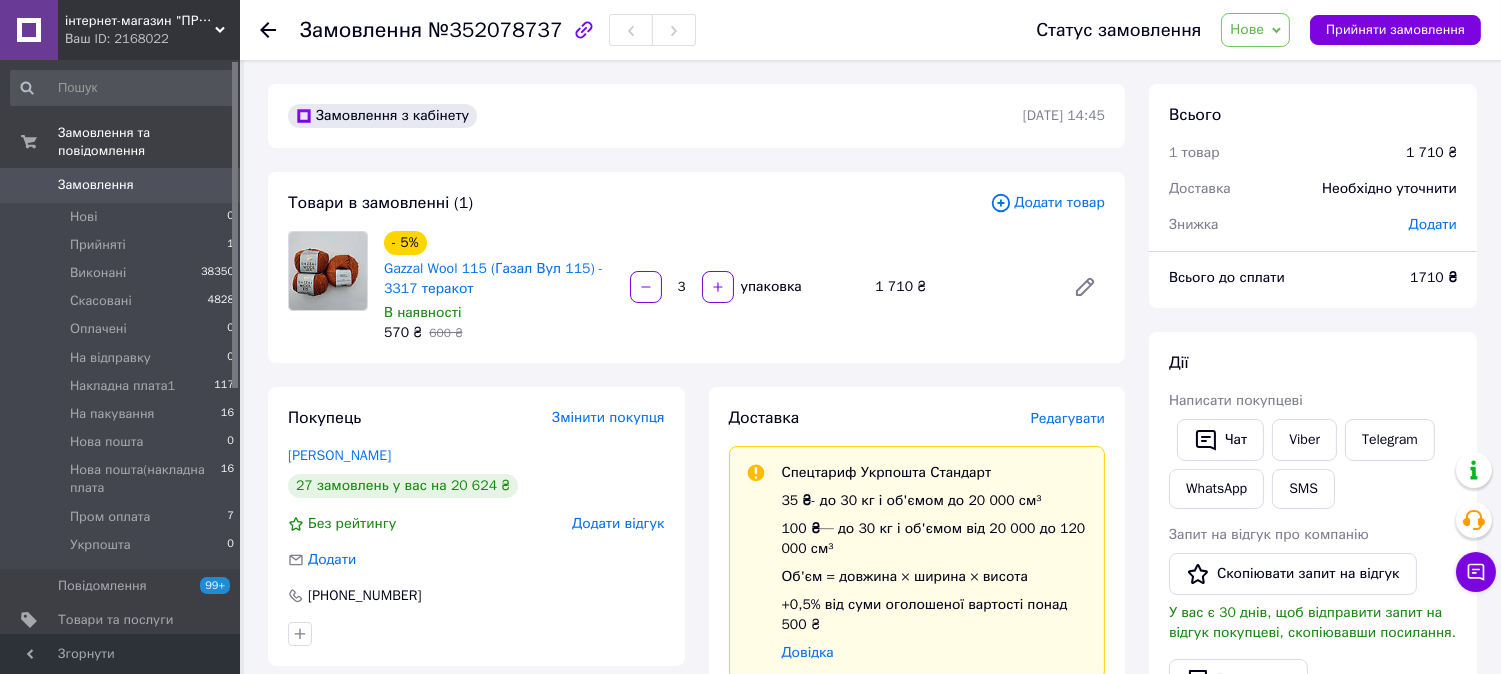 click on "Додати товар" at bounding box center (1047, 203) 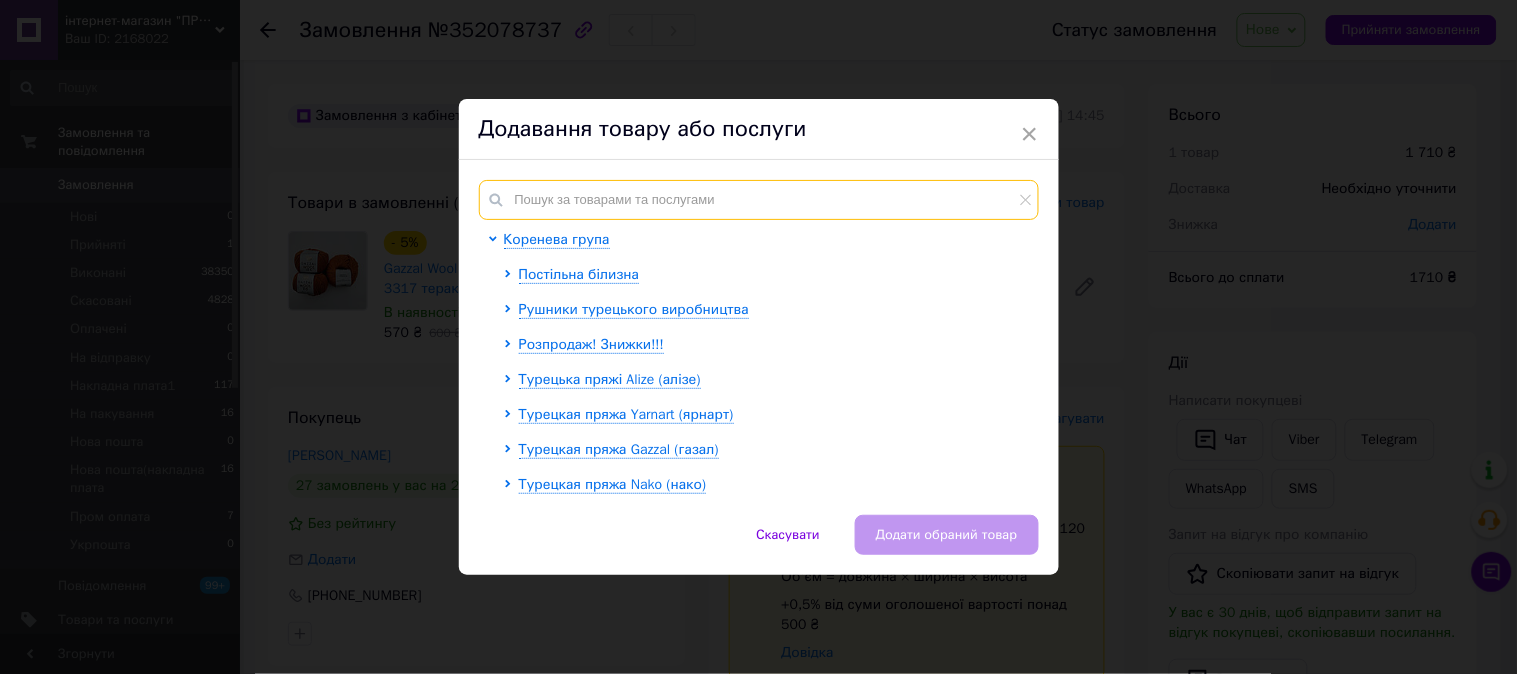 click at bounding box center (759, 200) 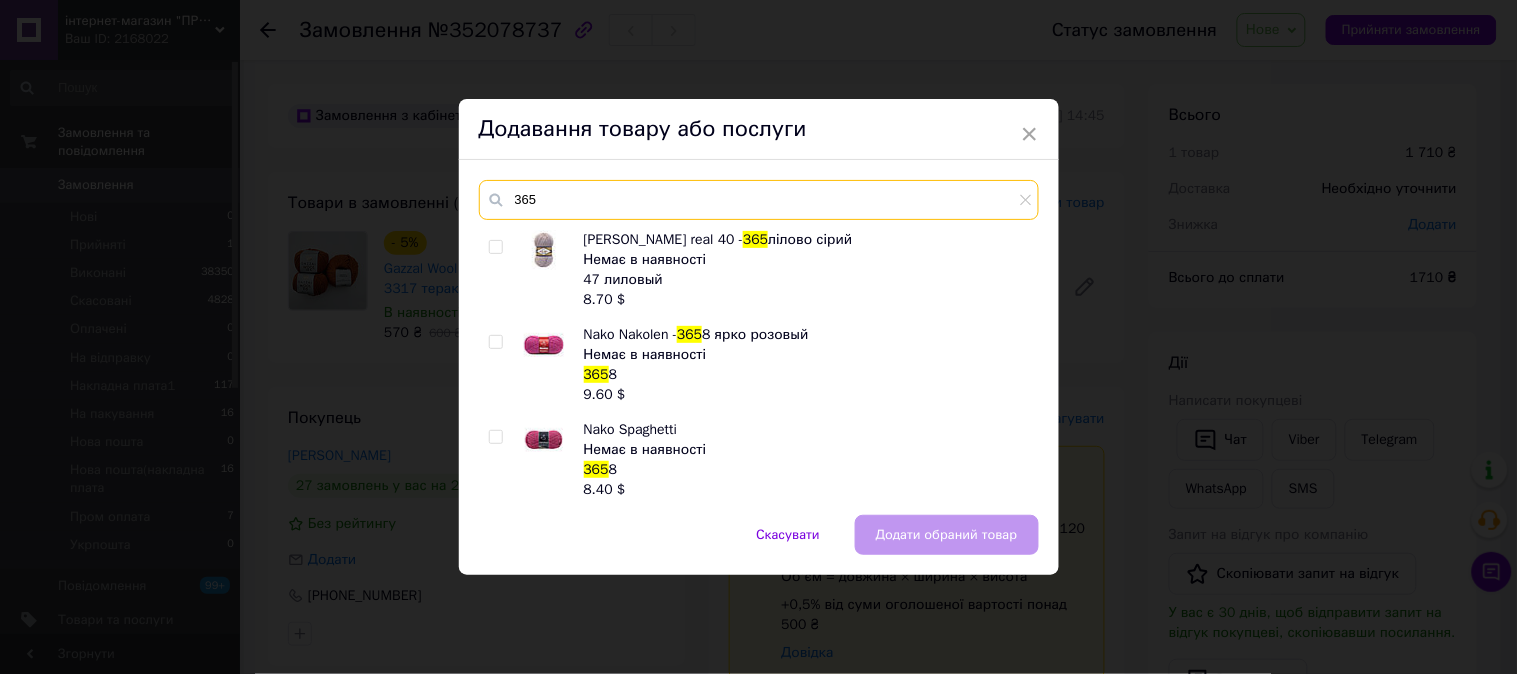 type on "365" 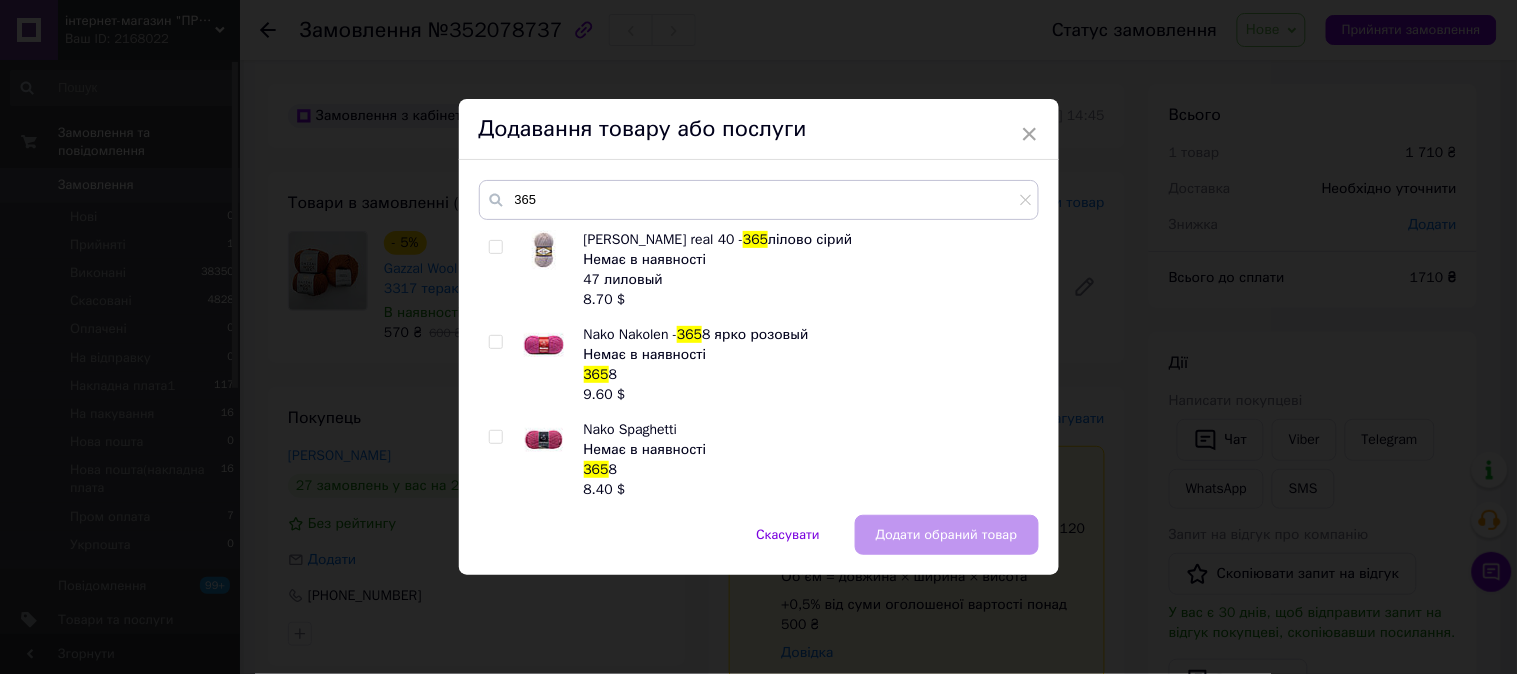 click at bounding box center [495, 247] 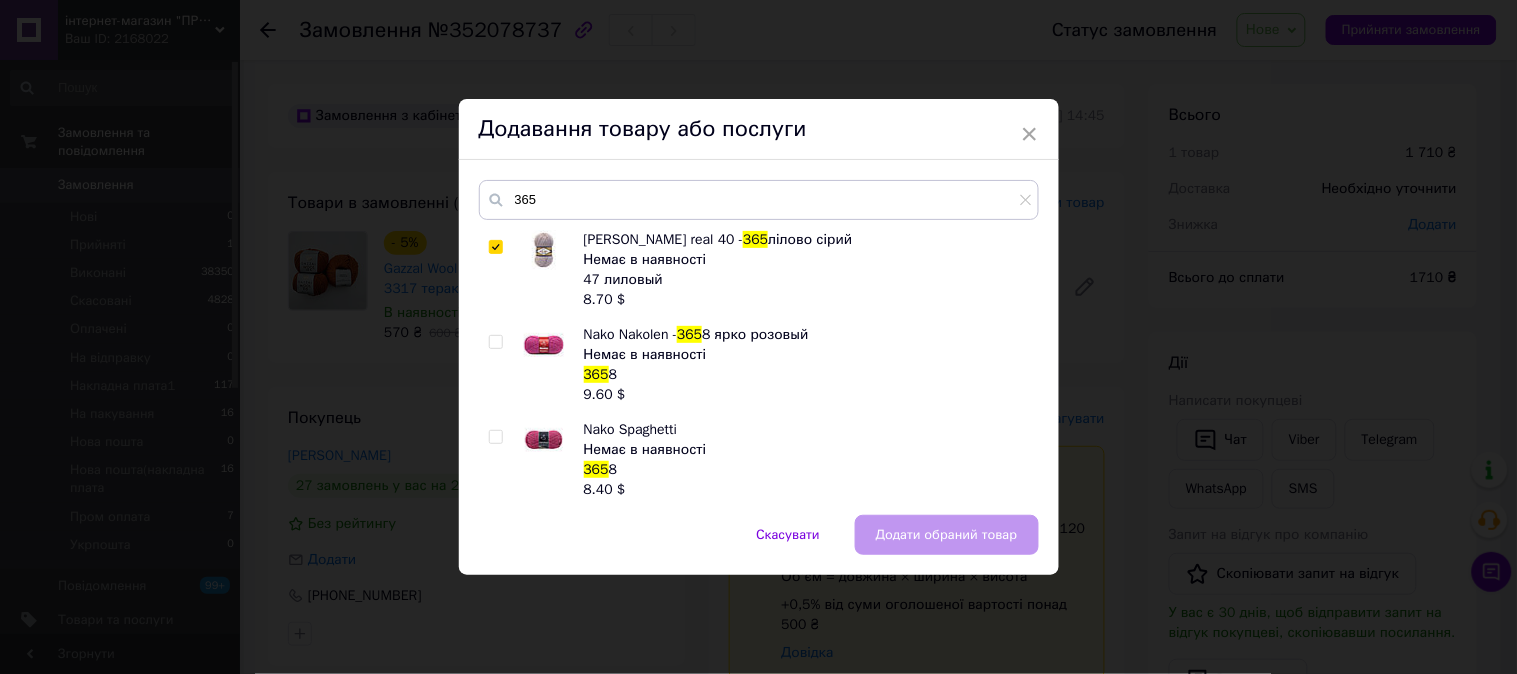checkbox on "true" 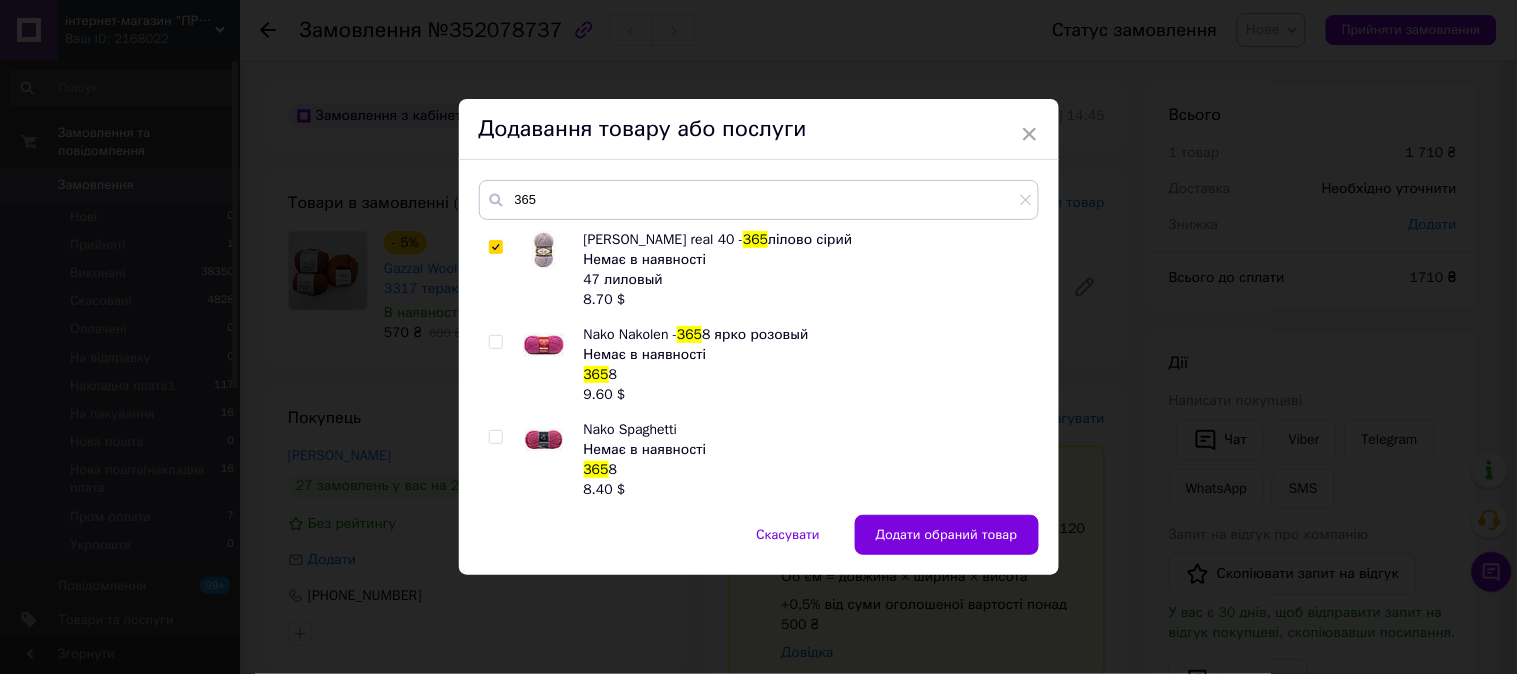 click on "Додати обраний товар" at bounding box center [947, 535] 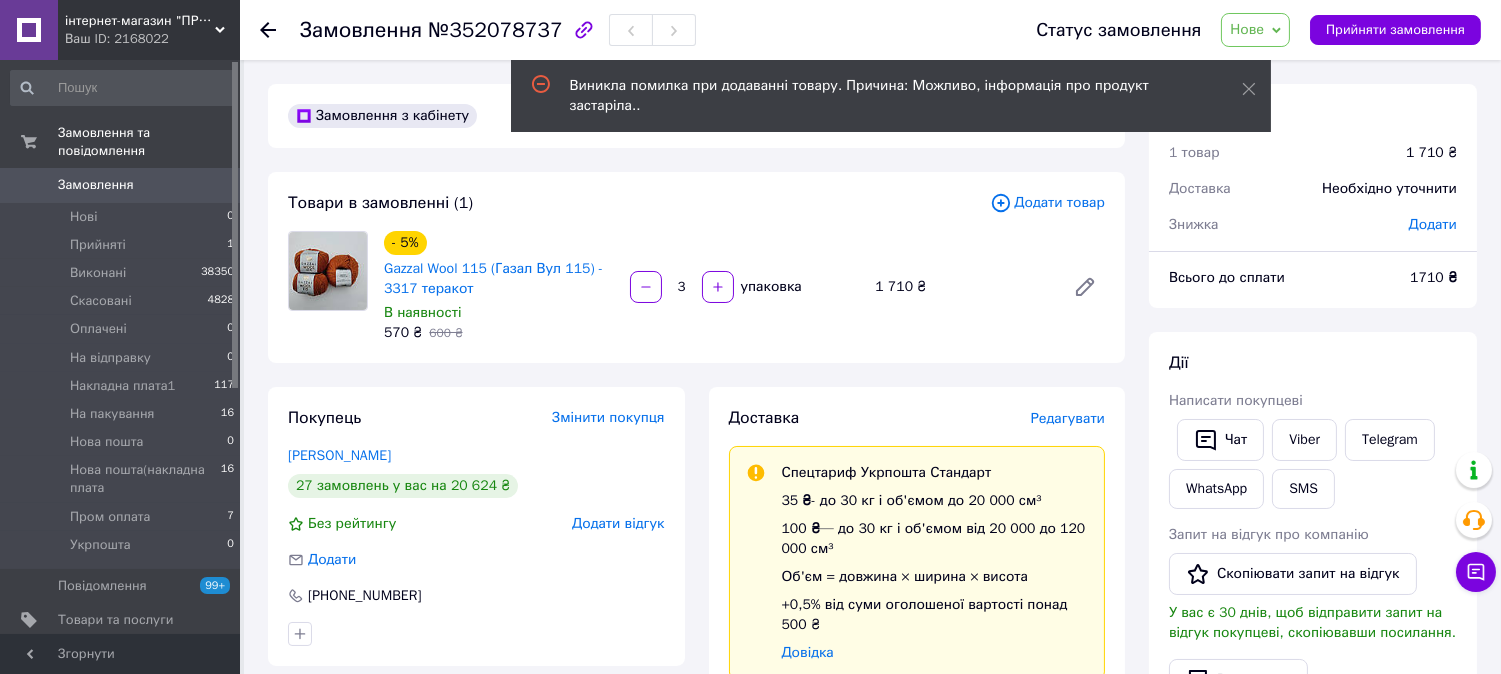 click on "Додати товар" at bounding box center (1047, 203) 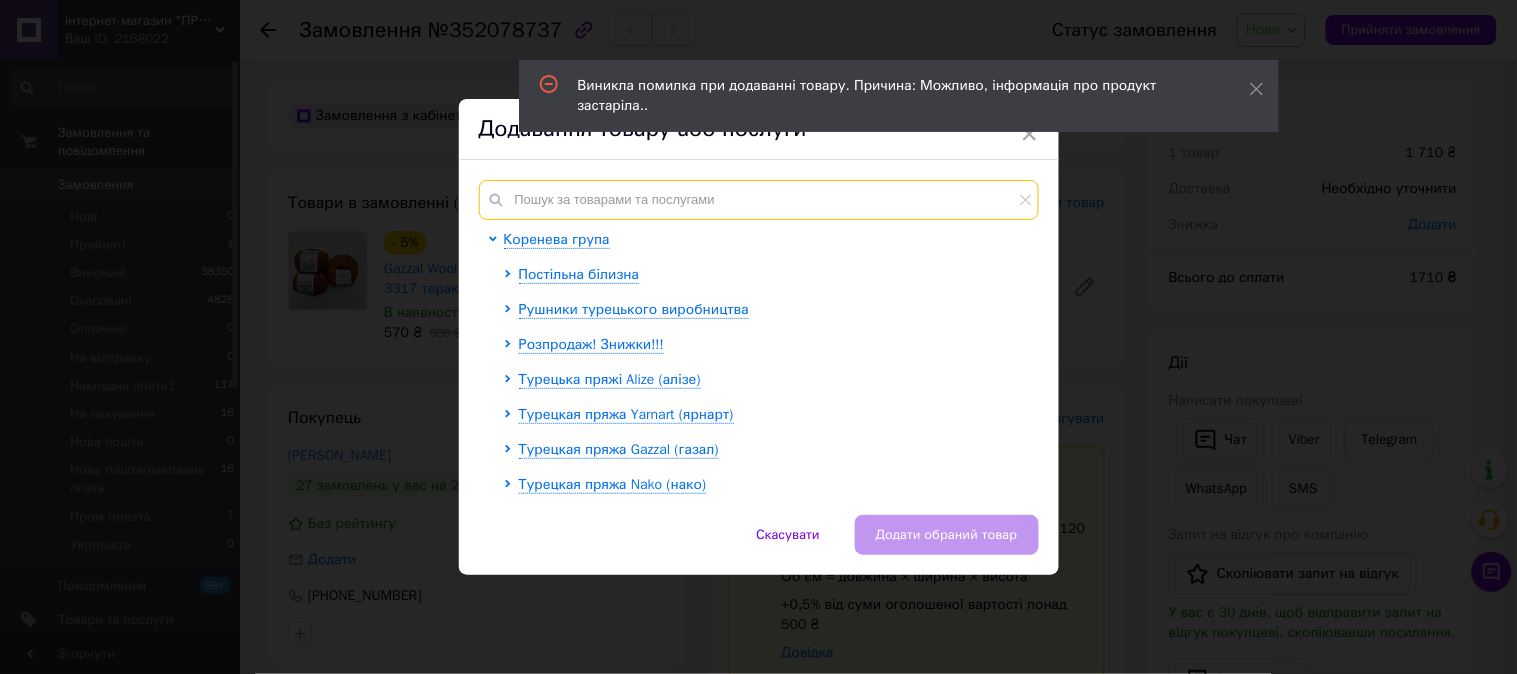 click at bounding box center [759, 200] 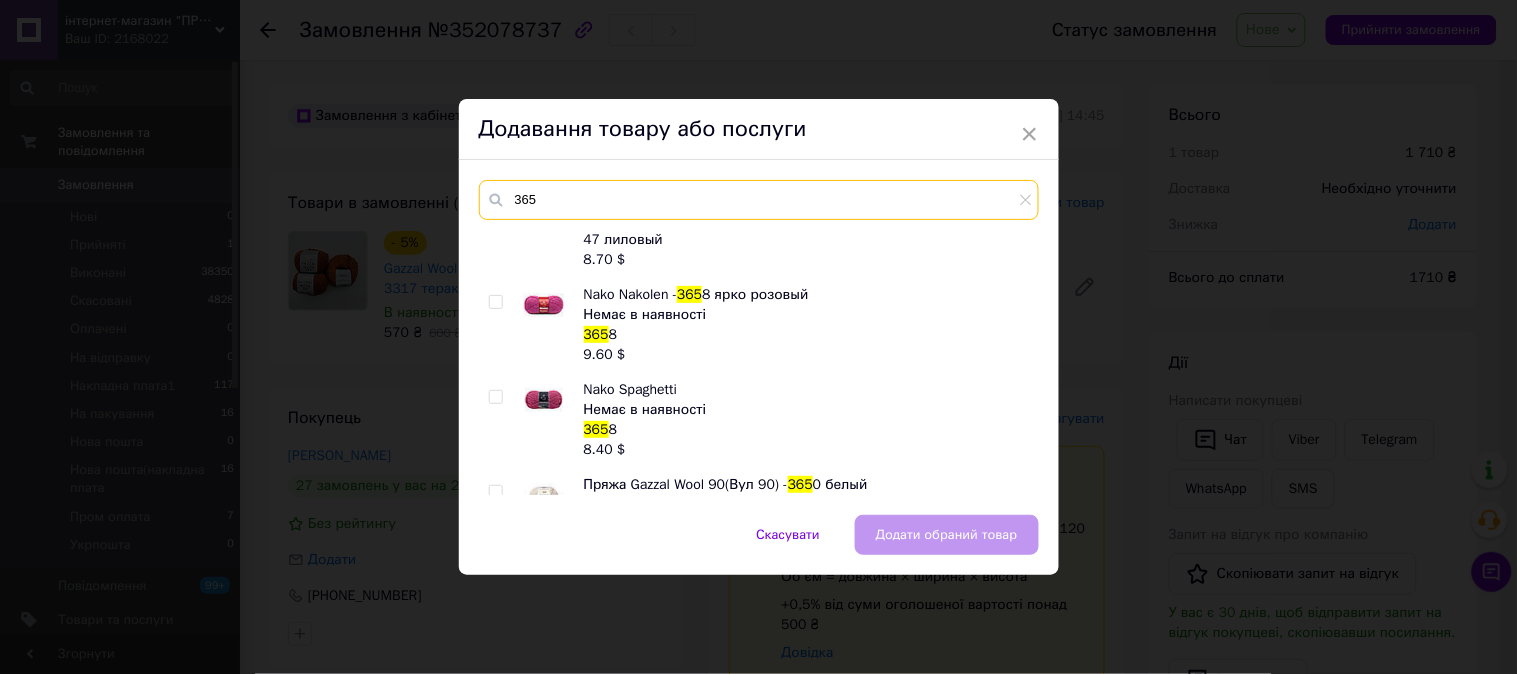 scroll, scrollTop: 0, scrollLeft: 0, axis: both 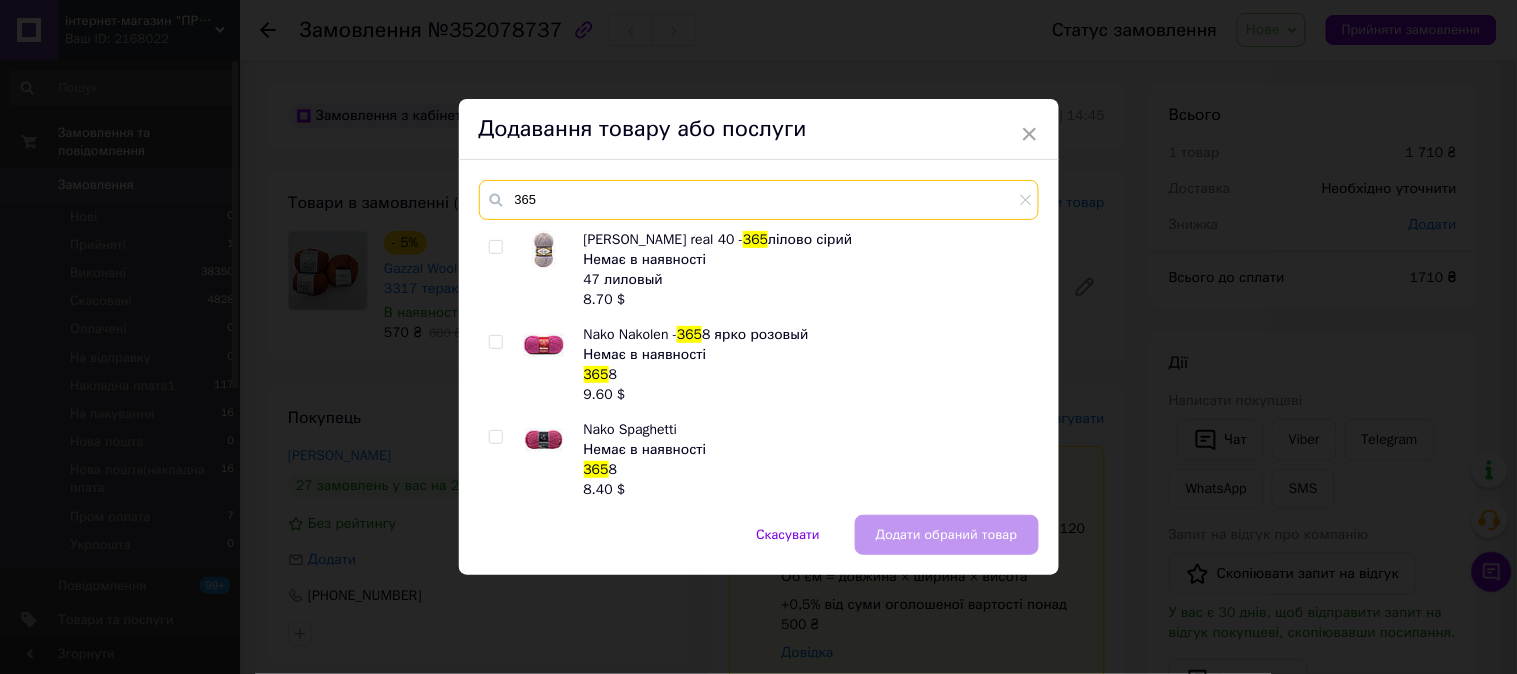 type on "365" 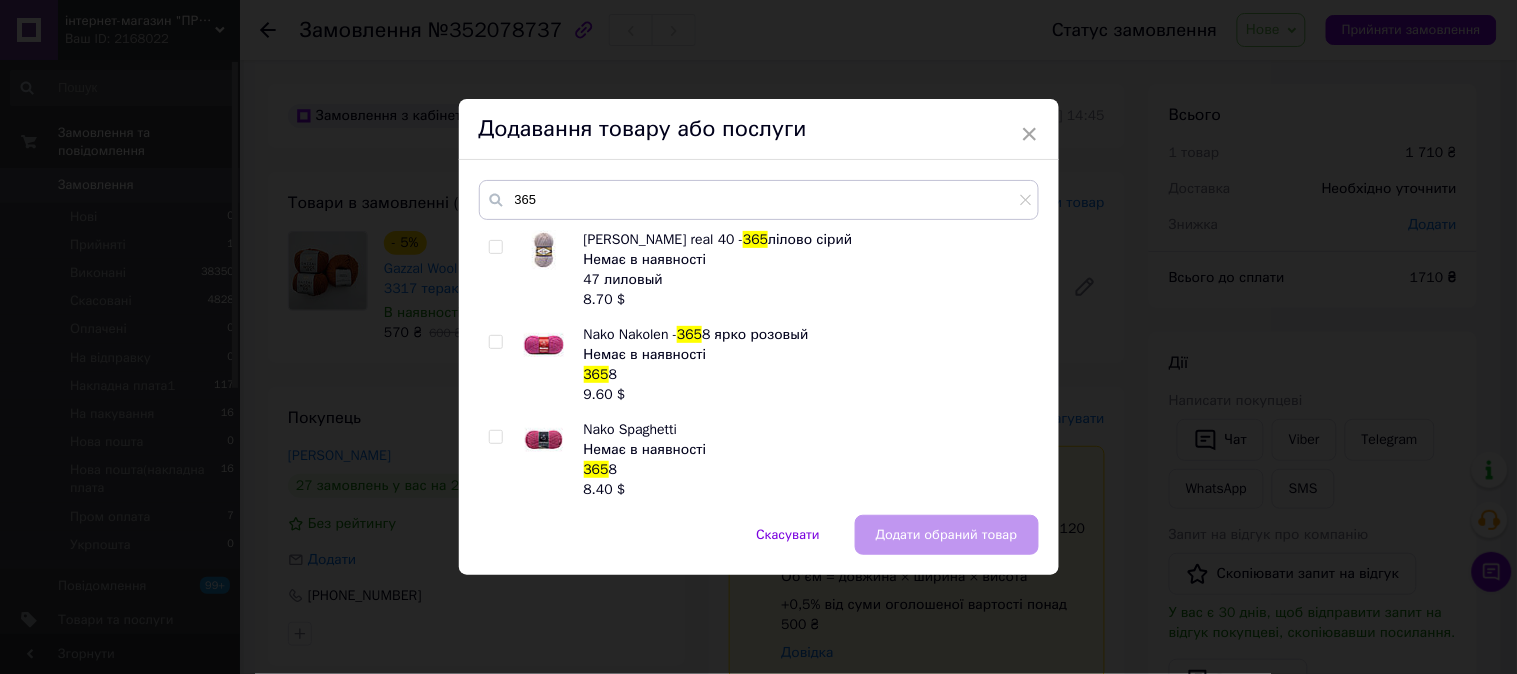 click at bounding box center (495, 247) 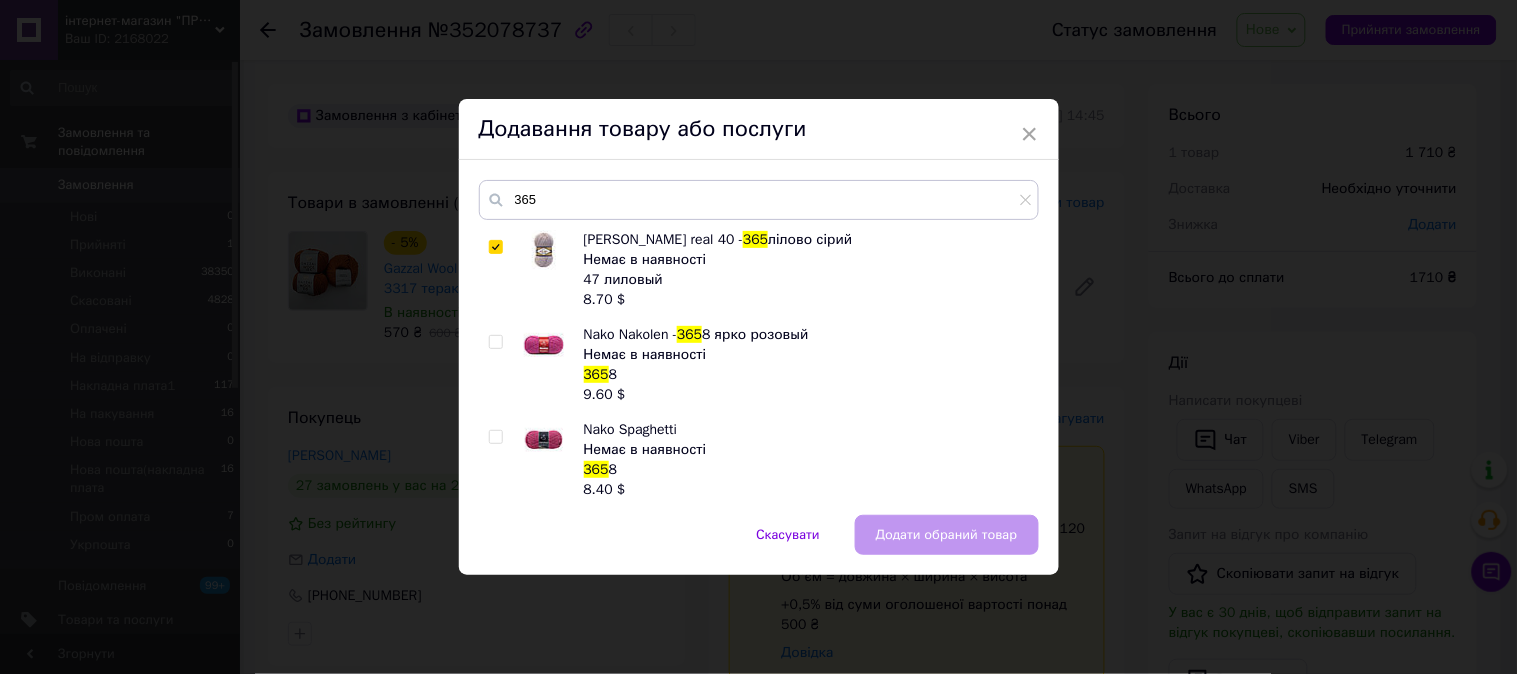 checkbox on "true" 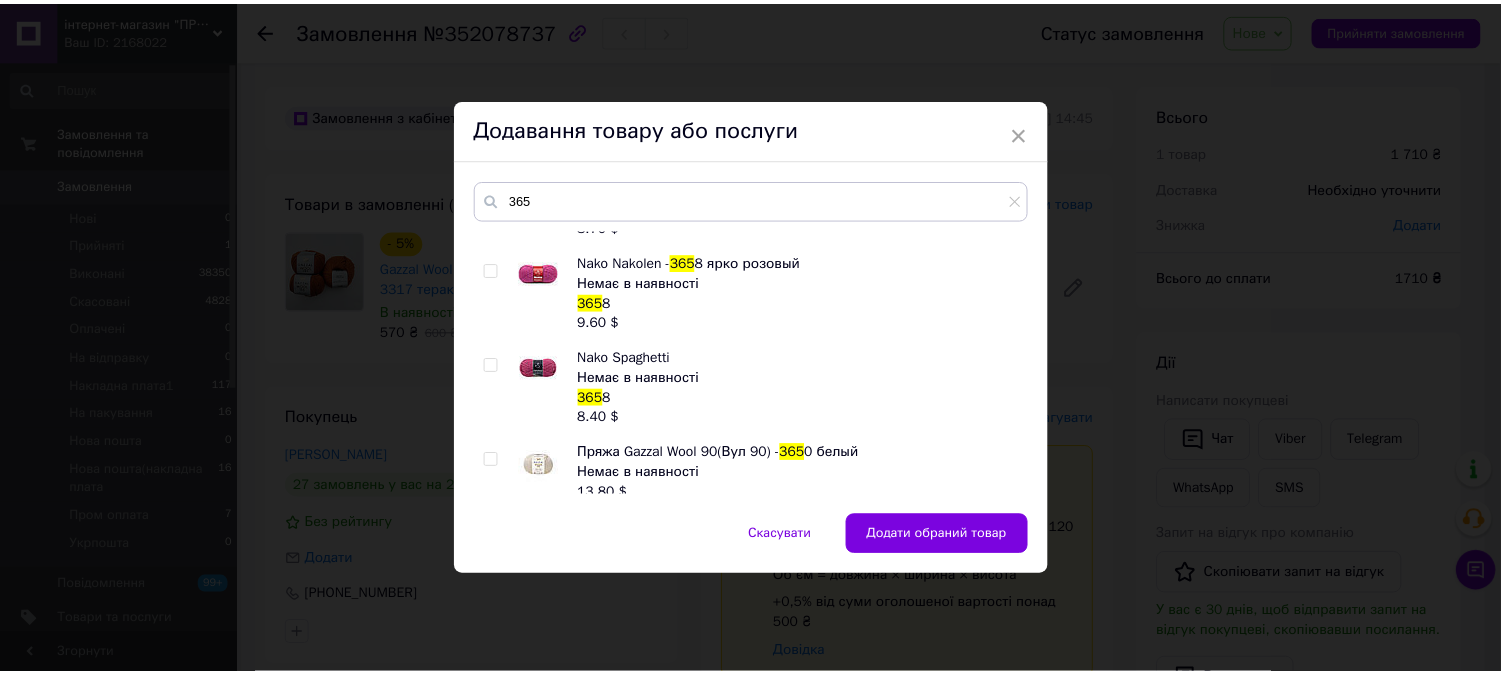 scroll, scrollTop: 0, scrollLeft: 0, axis: both 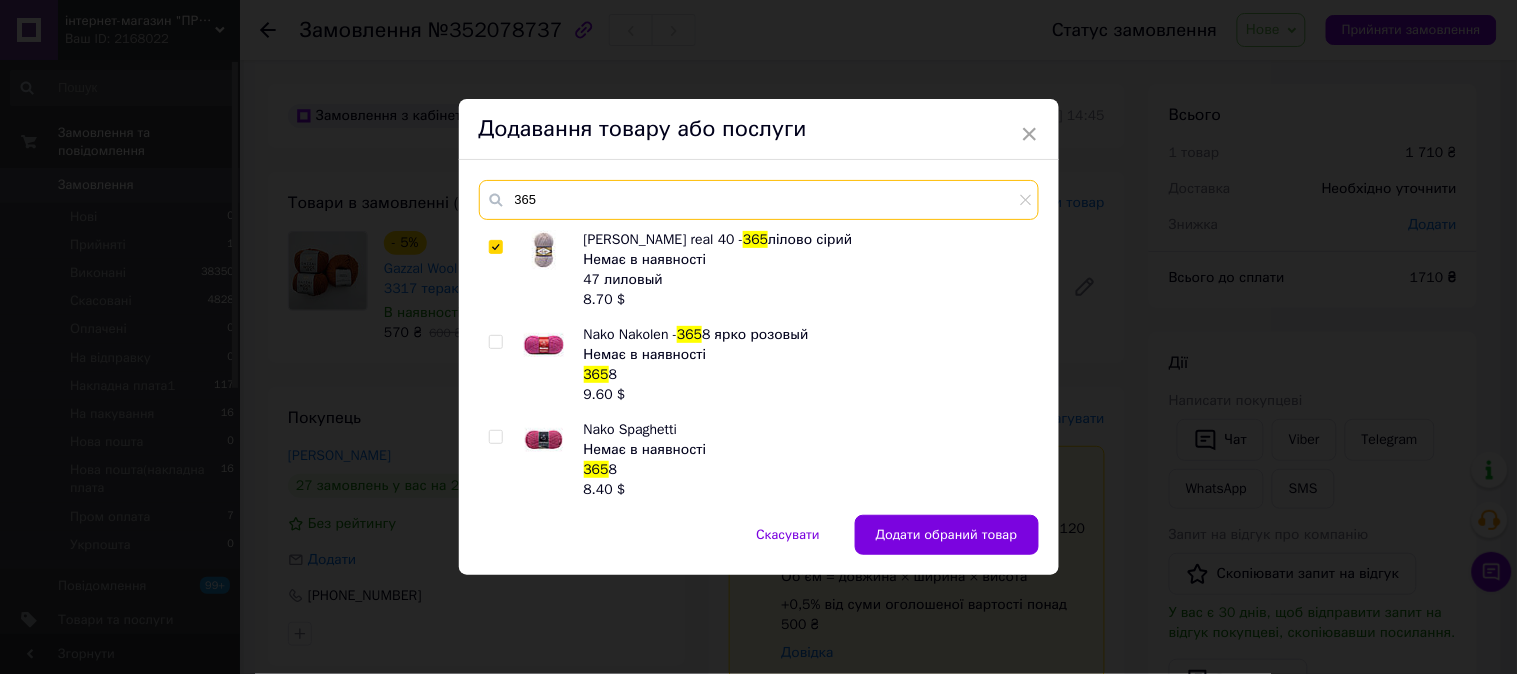 drag, startPoint x: 558, startPoint y: 202, endPoint x: 515, endPoint y: 204, distance: 43.046486 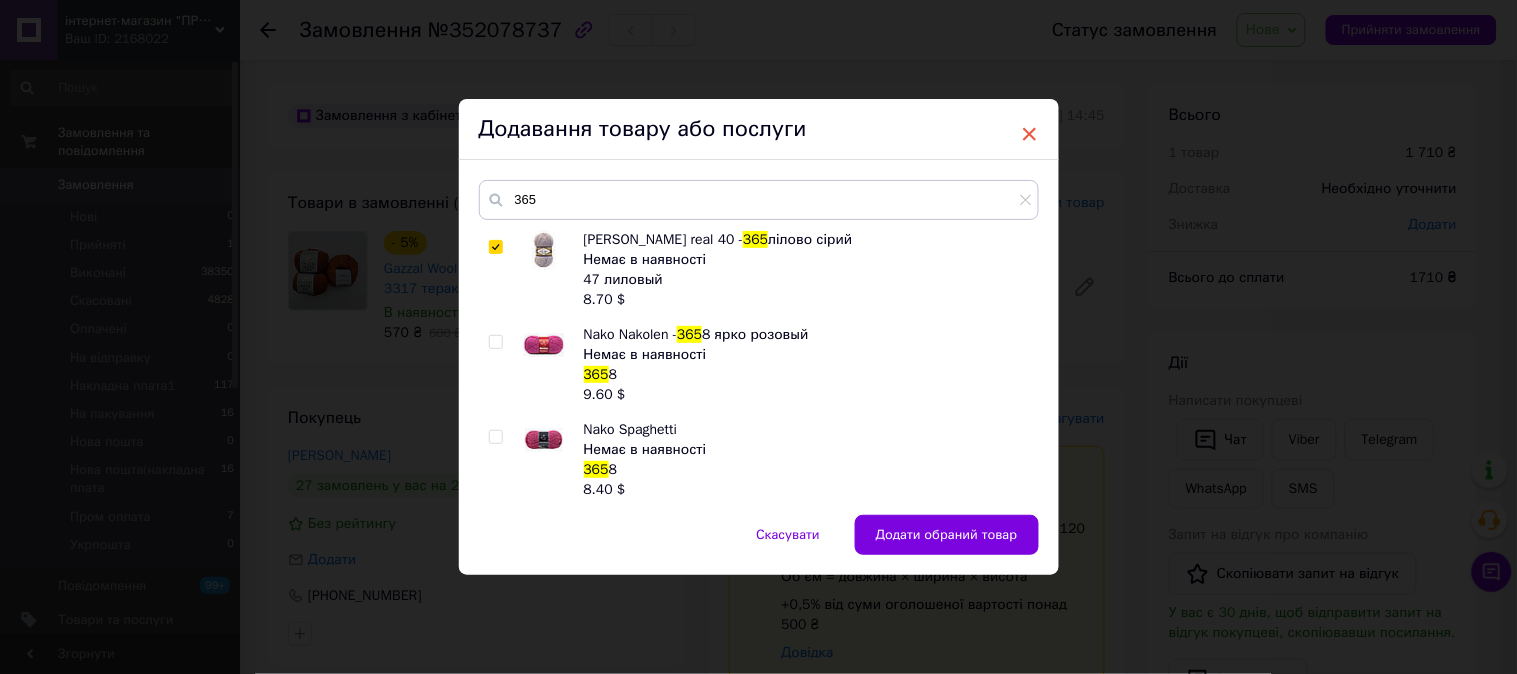 click on "×" at bounding box center [1030, 134] 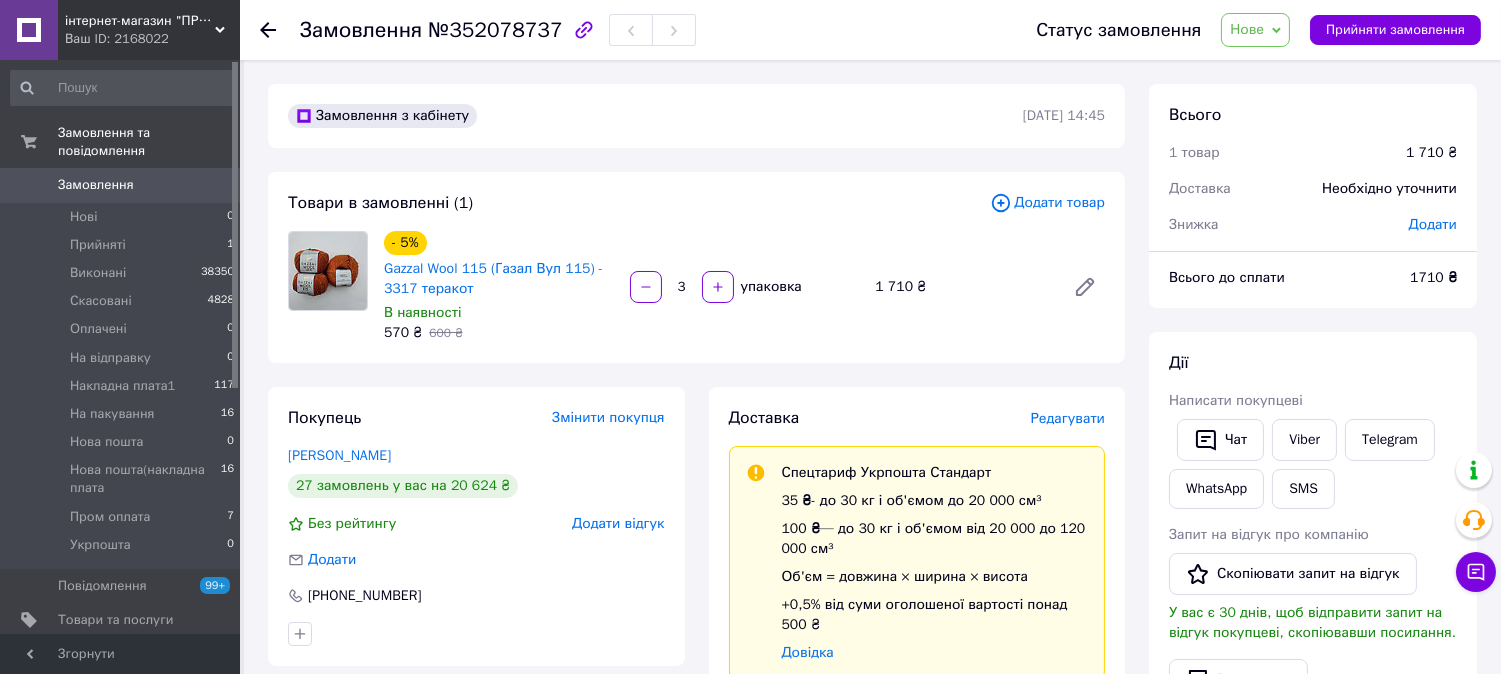 click on "Додати товар" at bounding box center (1047, 203) 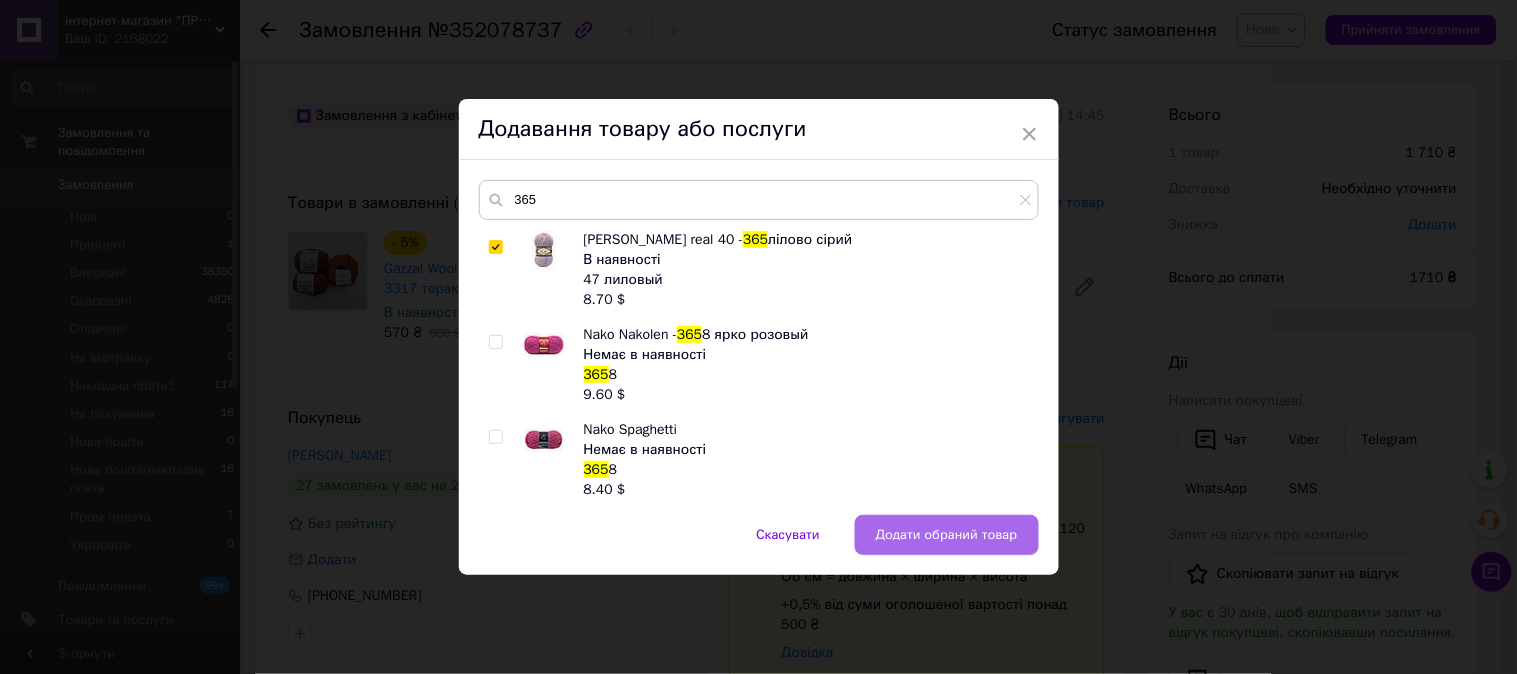 click on "Додати обраний товар" at bounding box center (947, 535) 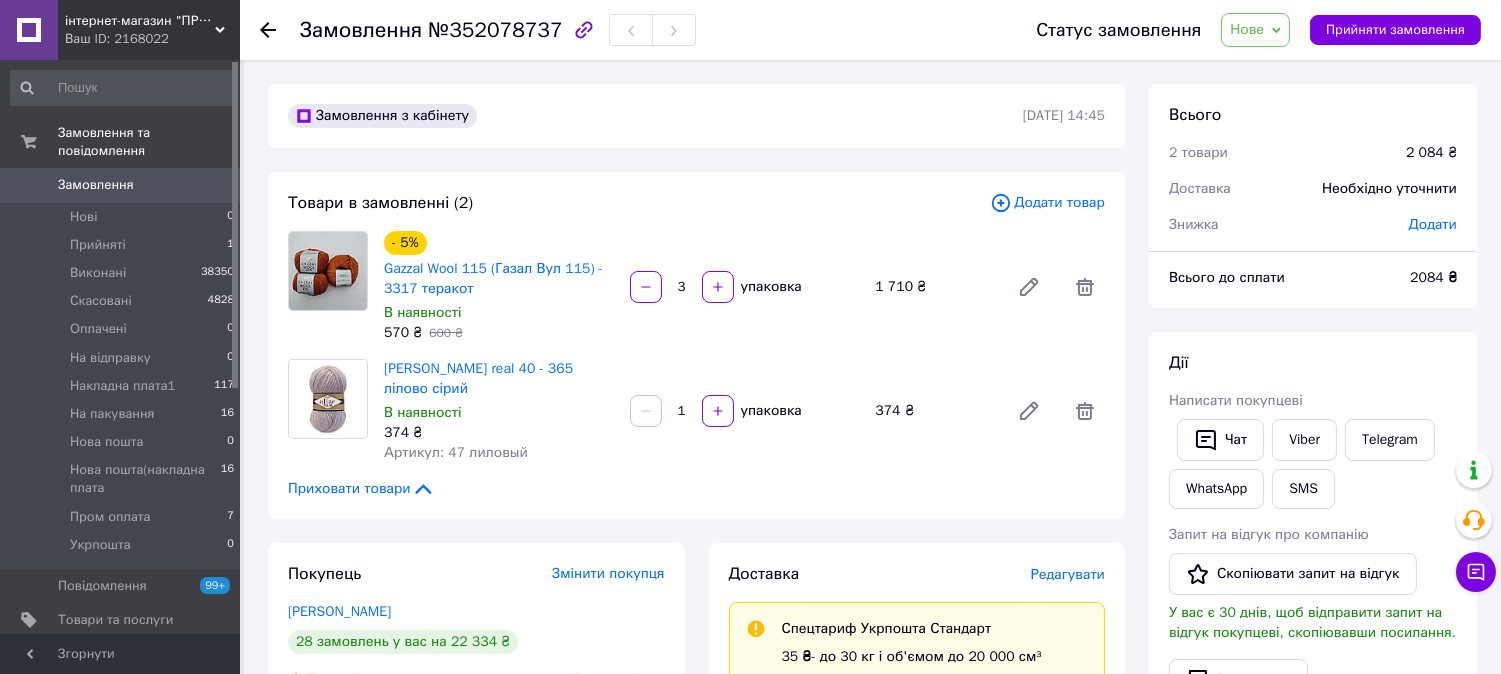 click on "Додати товар" at bounding box center (1047, 203) 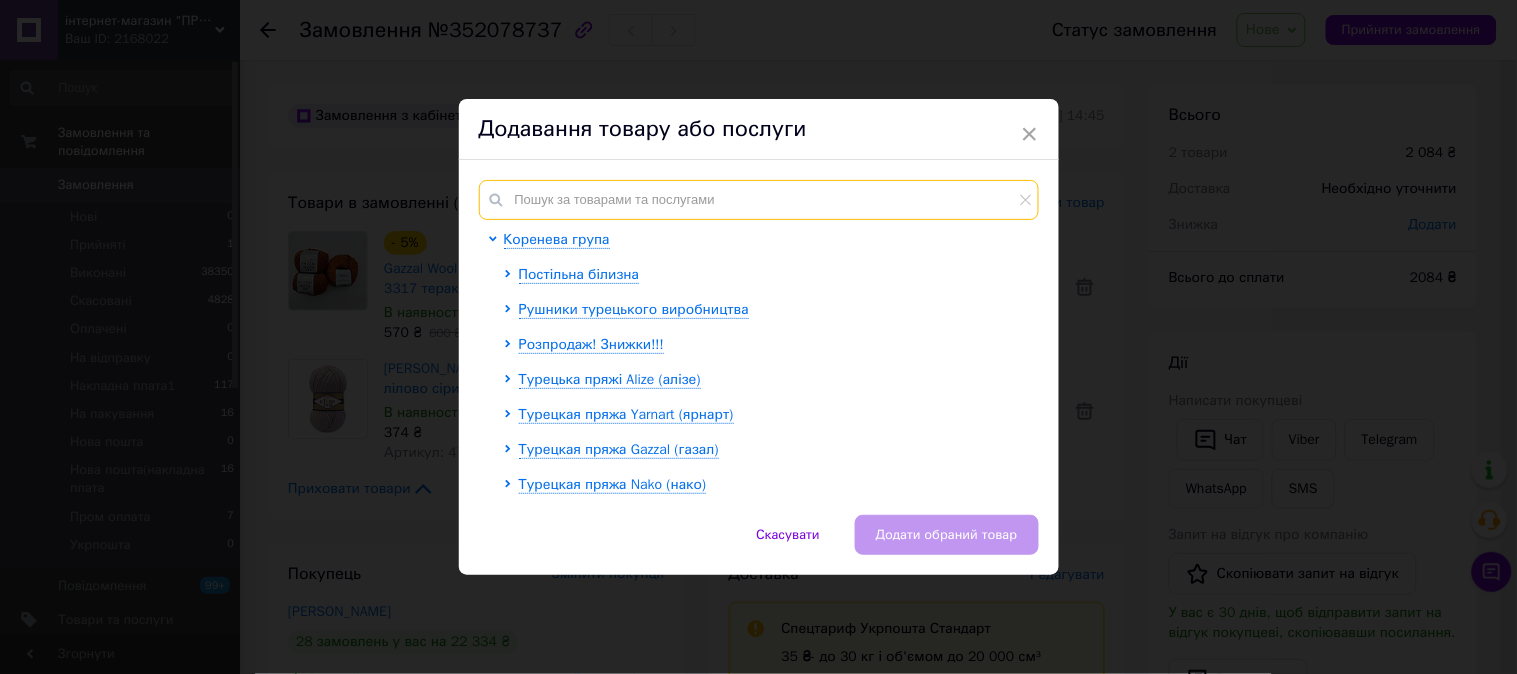 click at bounding box center (759, 200) 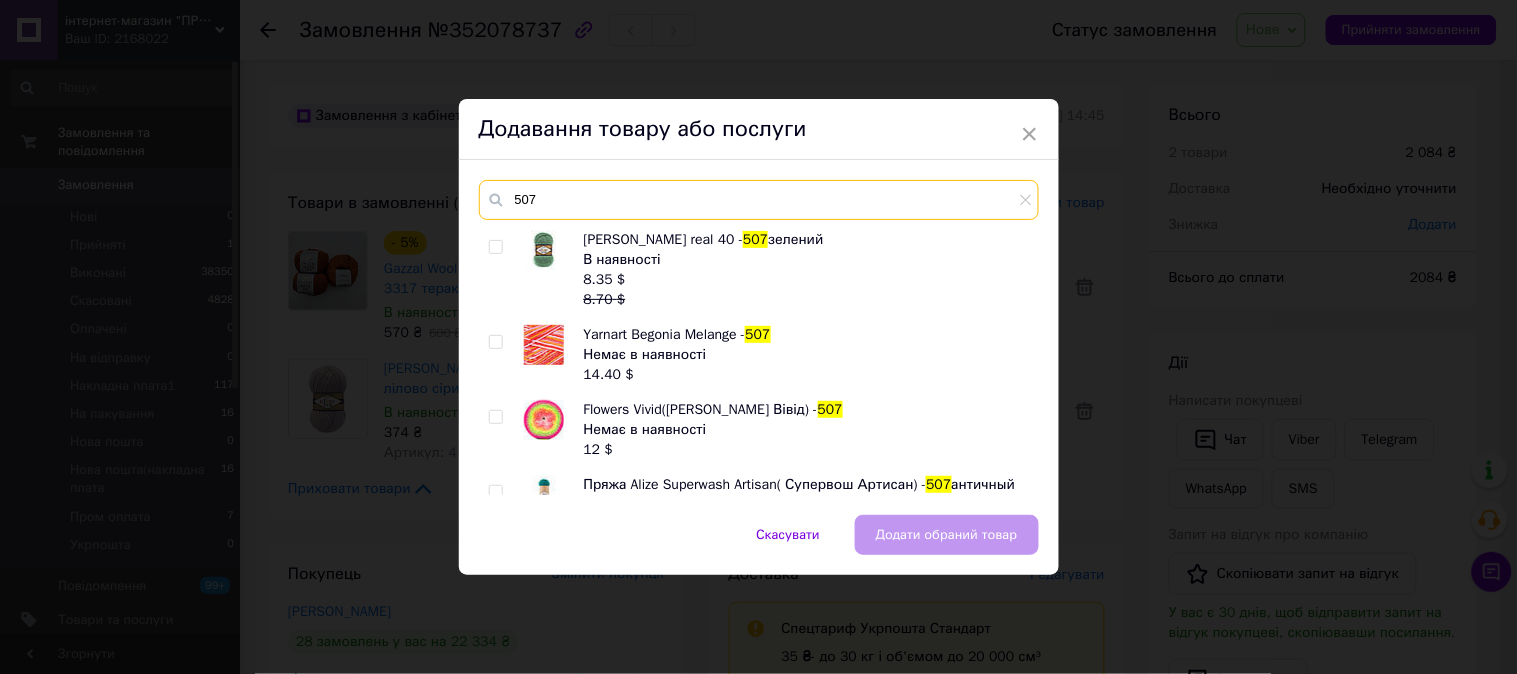 type on "507" 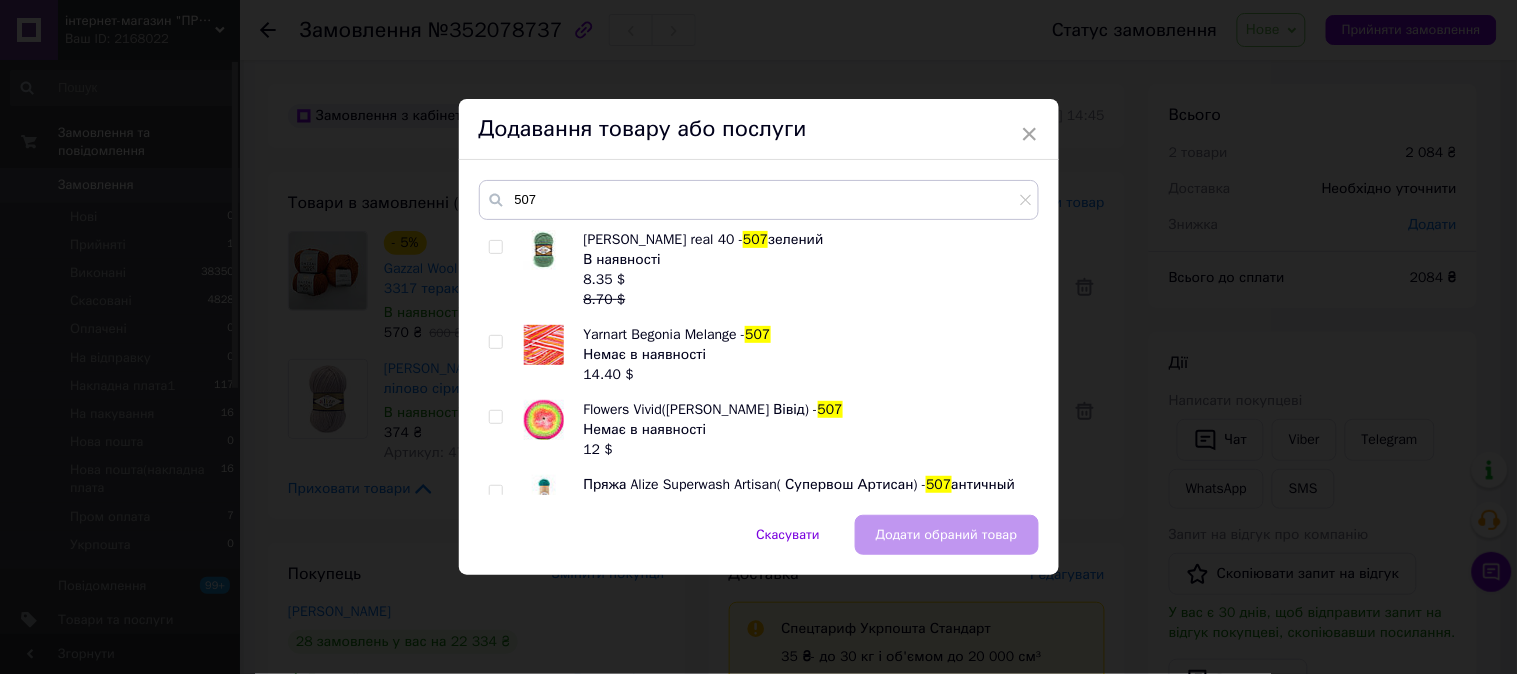 click at bounding box center (495, 247) 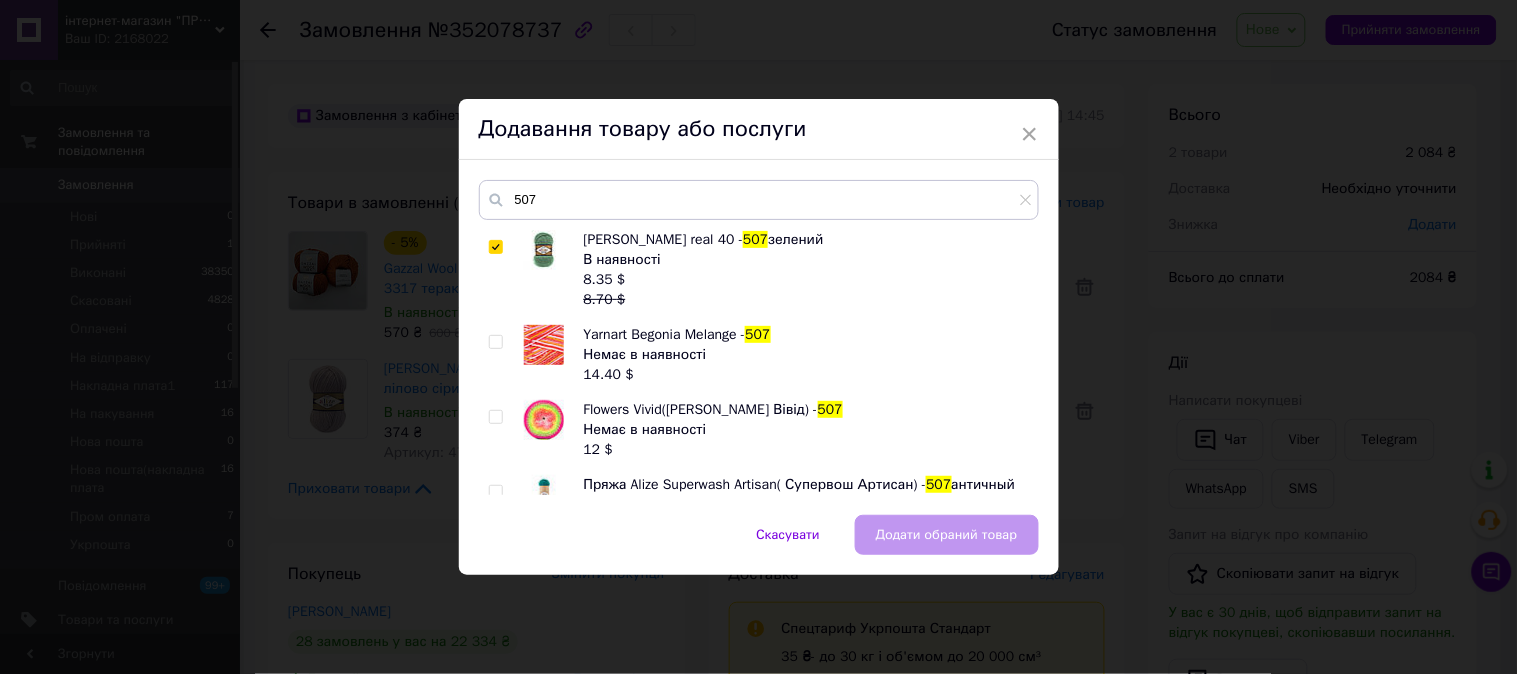 checkbox on "true" 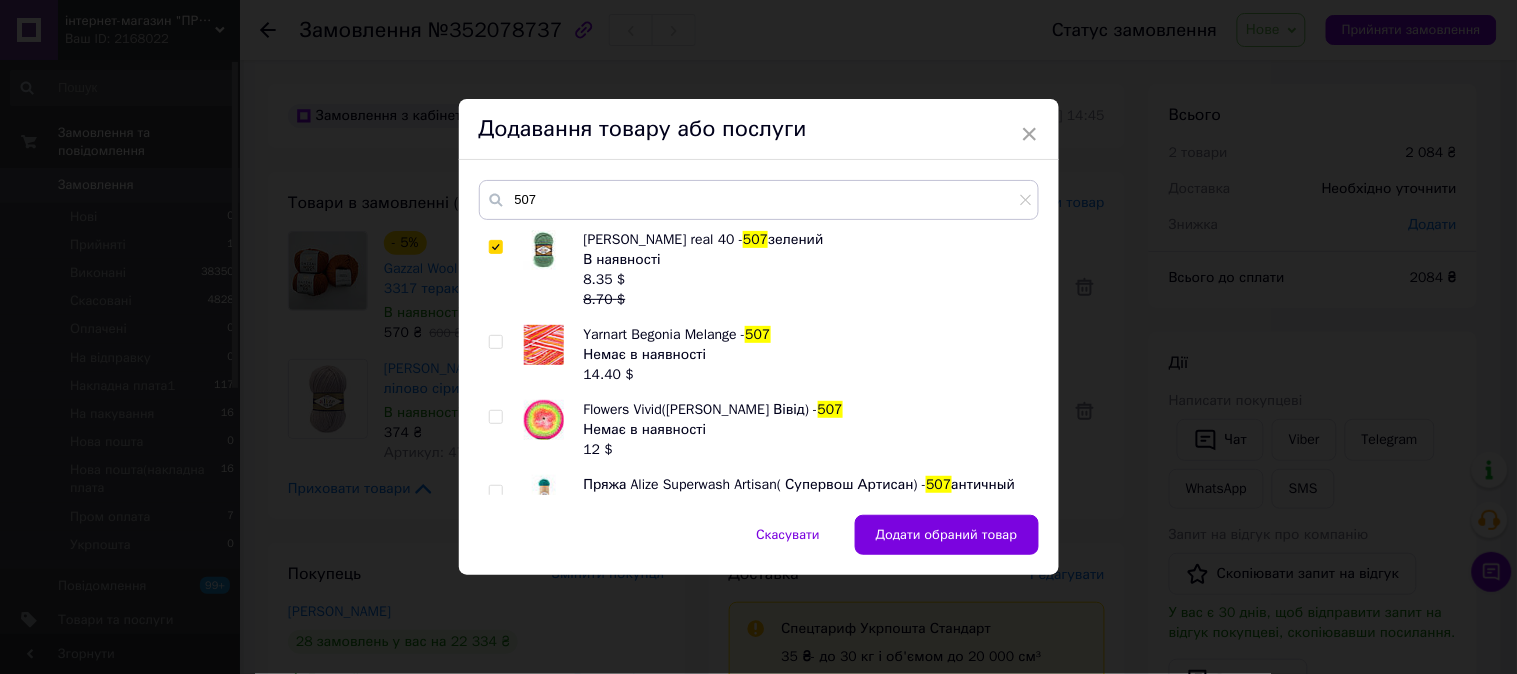 click on "Додати обраний товар" at bounding box center [947, 535] 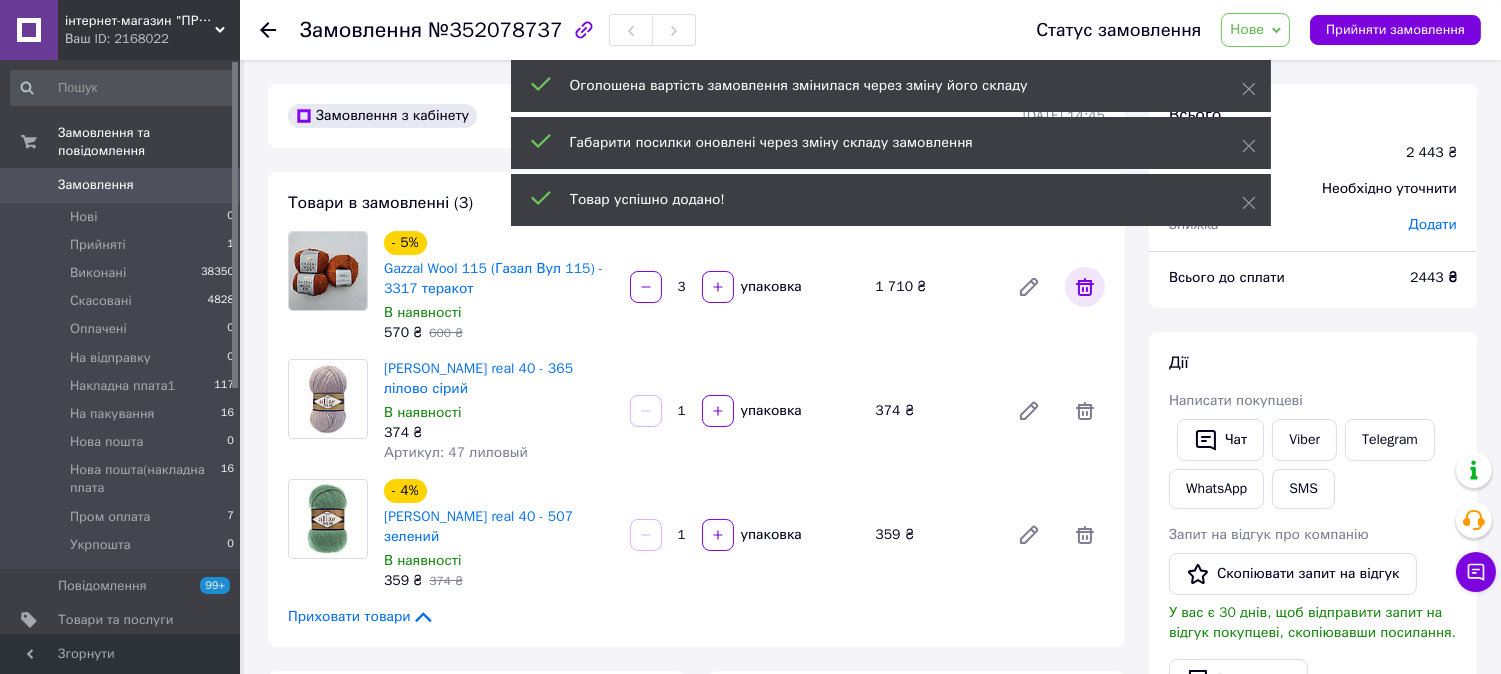 click 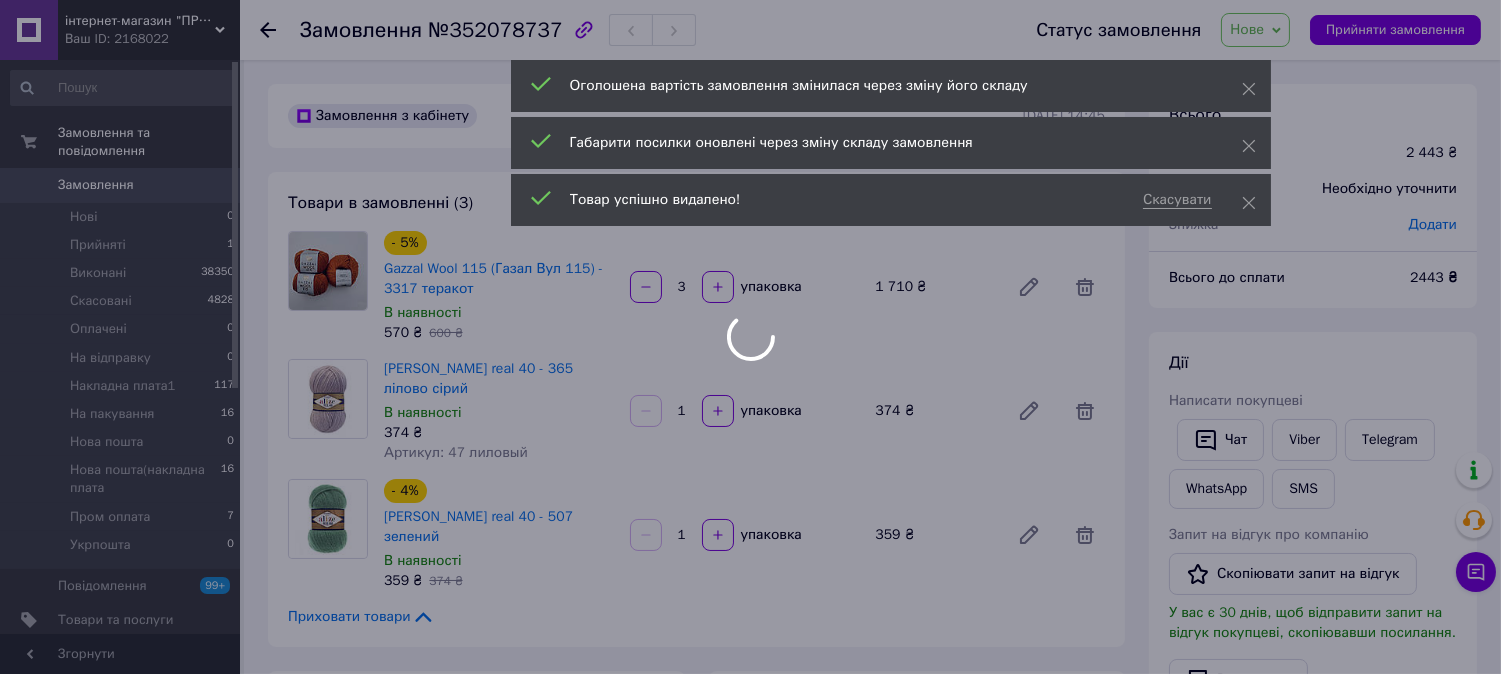 type on "1" 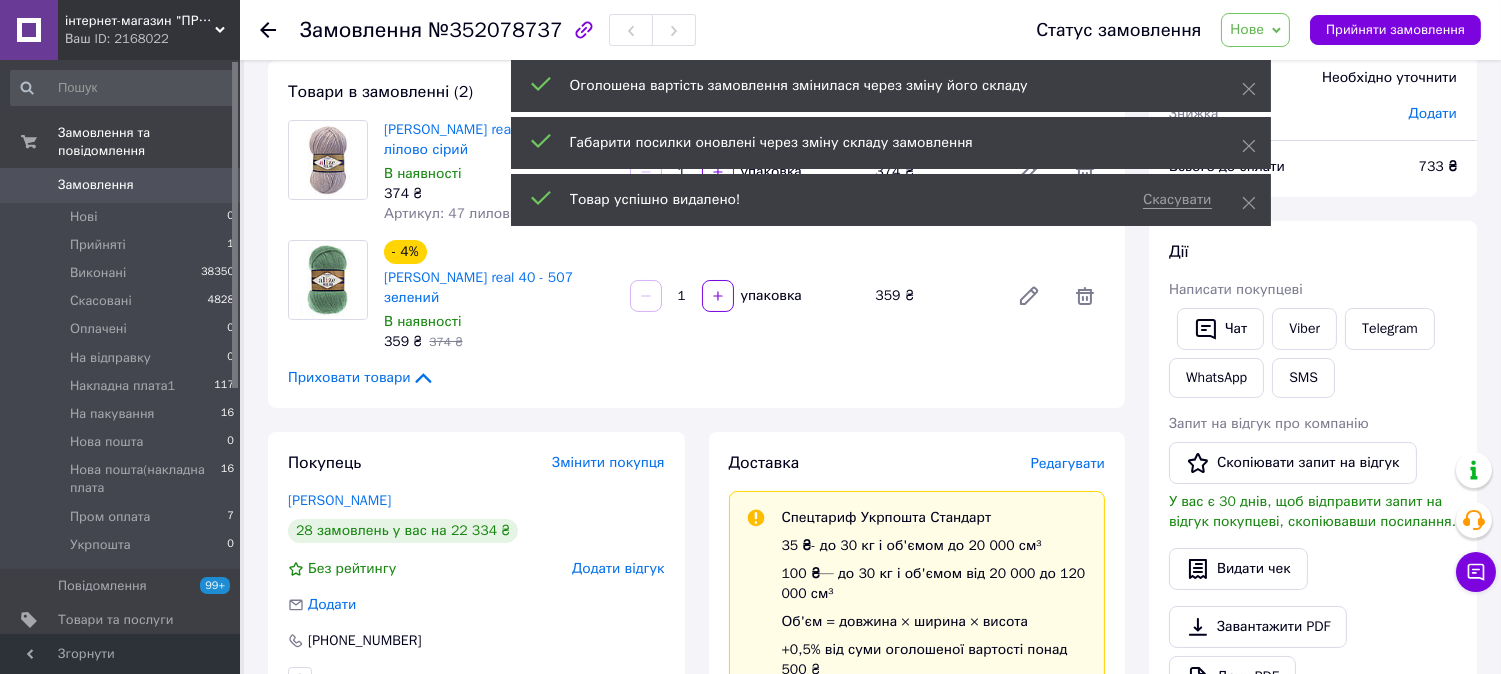 scroll, scrollTop: 0, scrollLeft: 0, axis: both 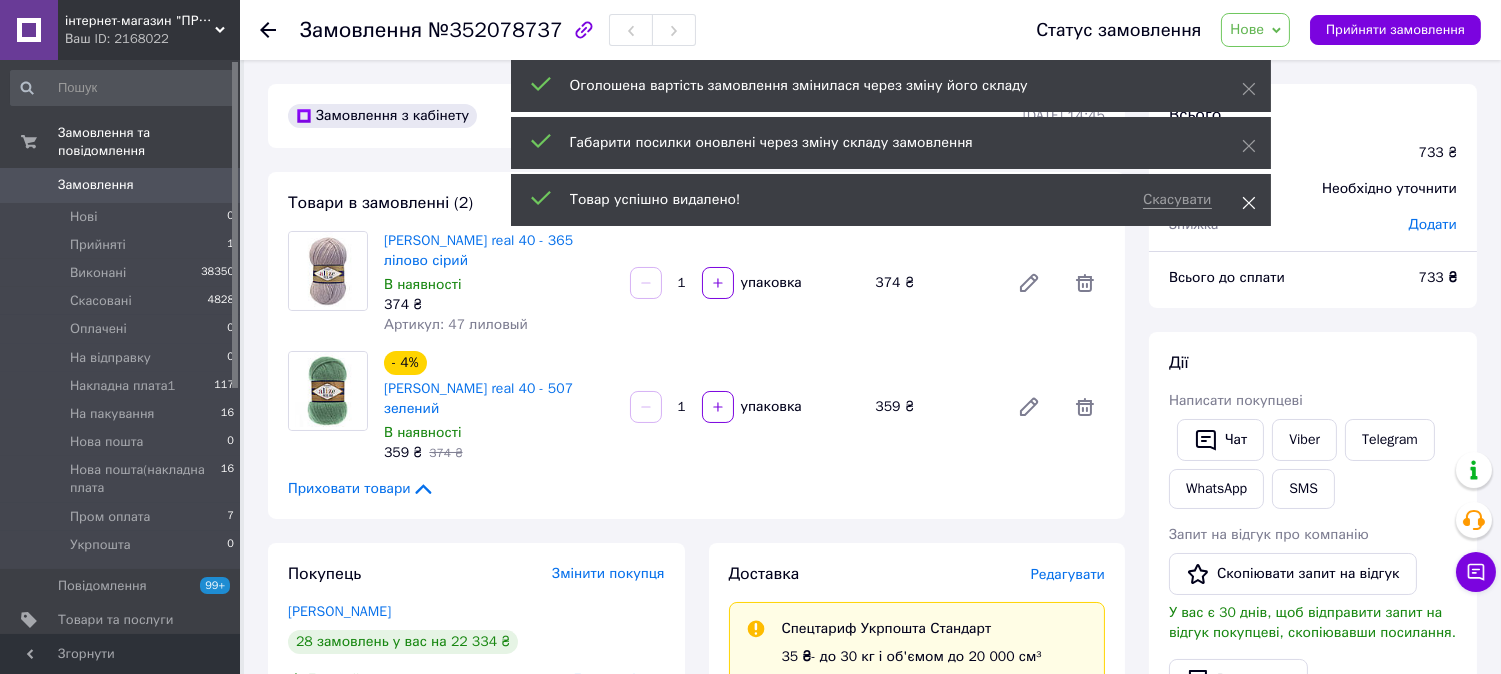 click 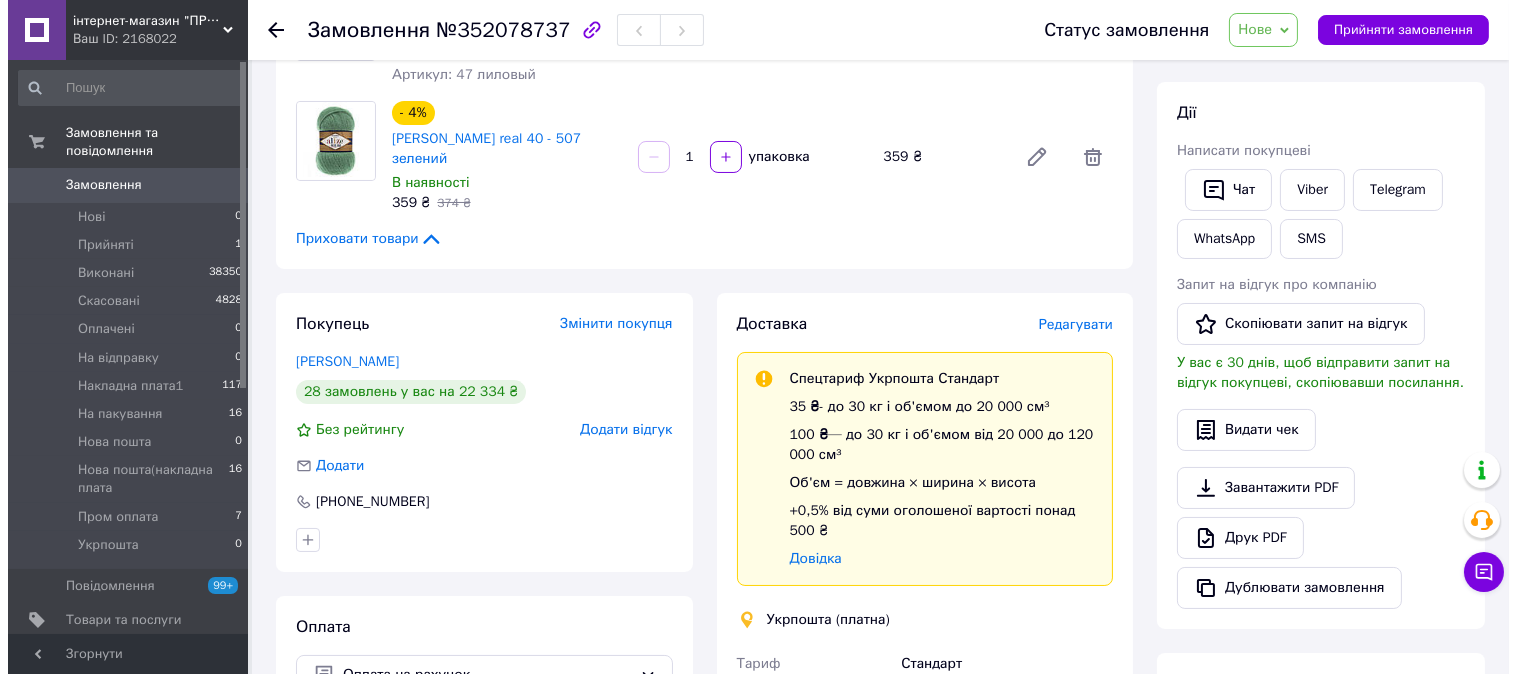 scroll, scrollTop: 333, scrollLeft: 0, axis: vertical 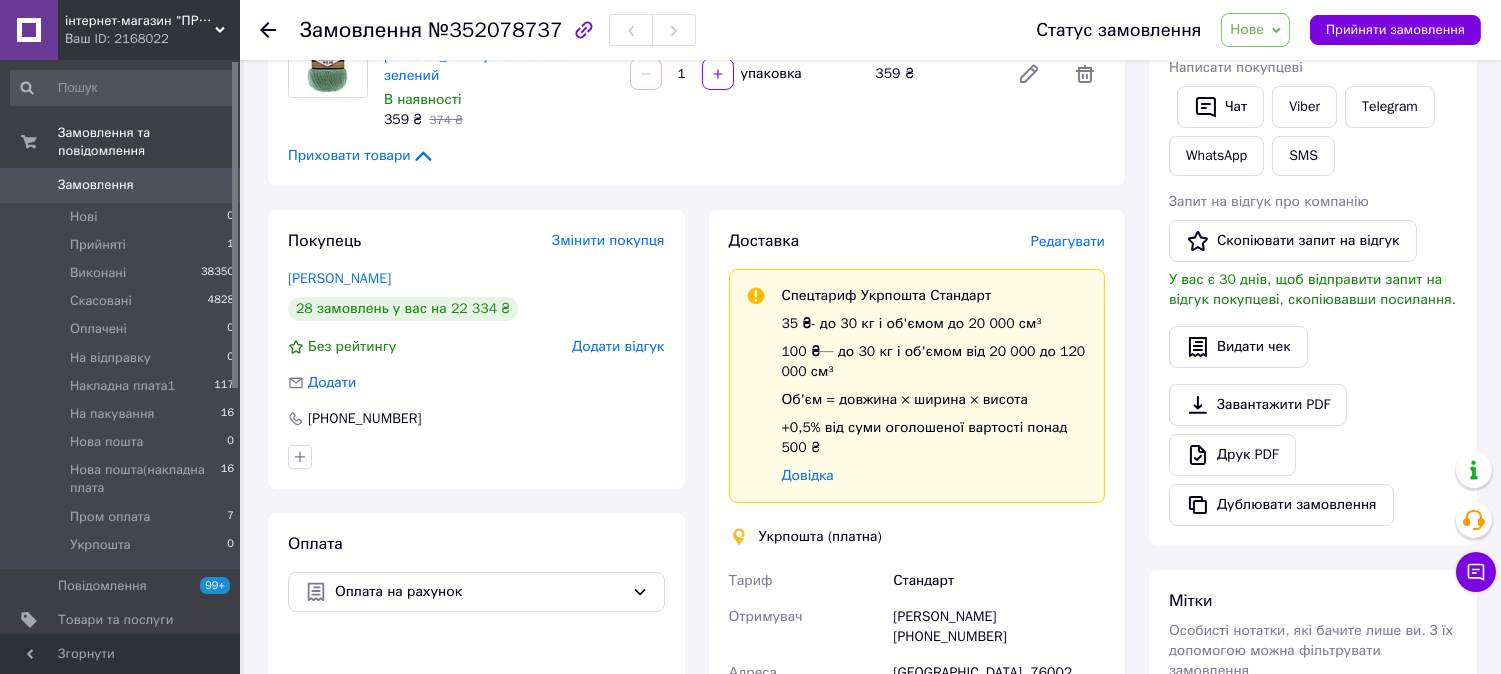 click on "Редагувати" at bounding box center [1068, 241] 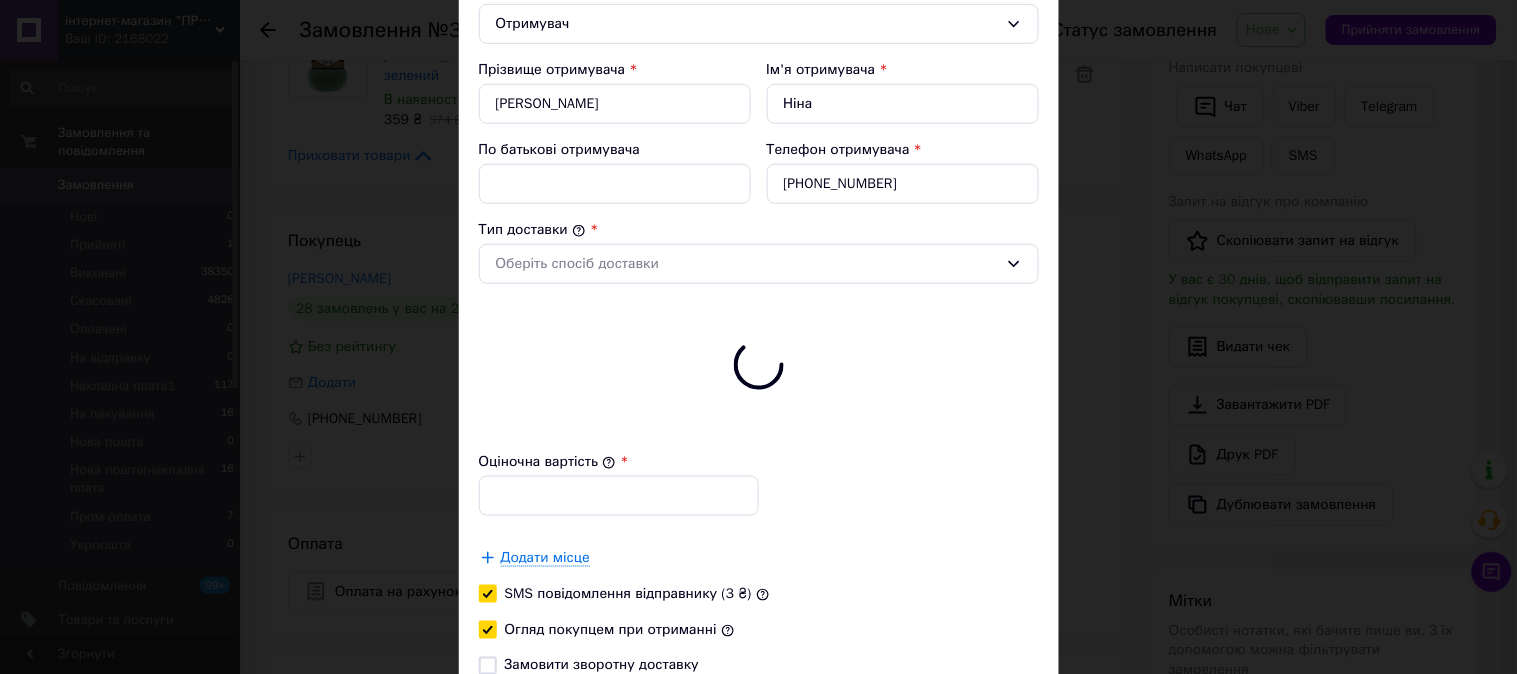 type on "733" 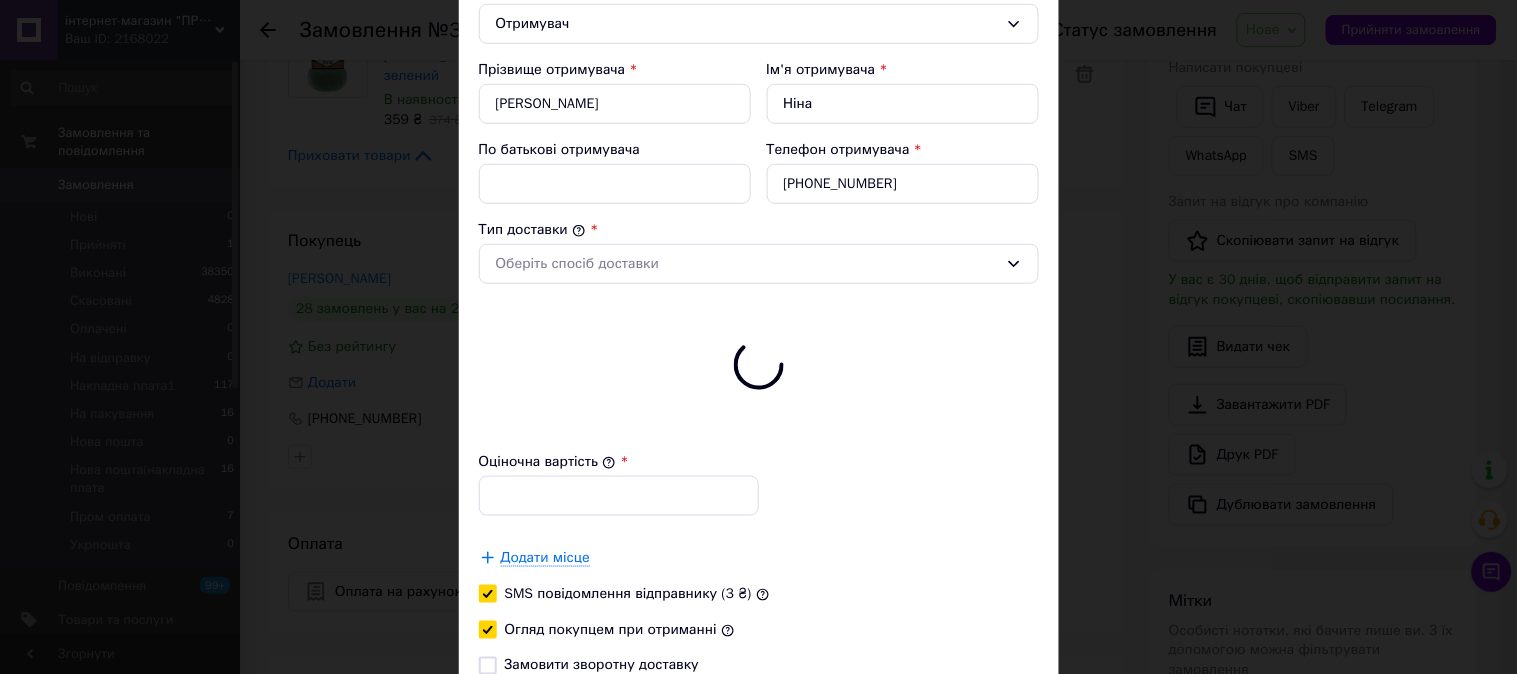 checkbox on "true" 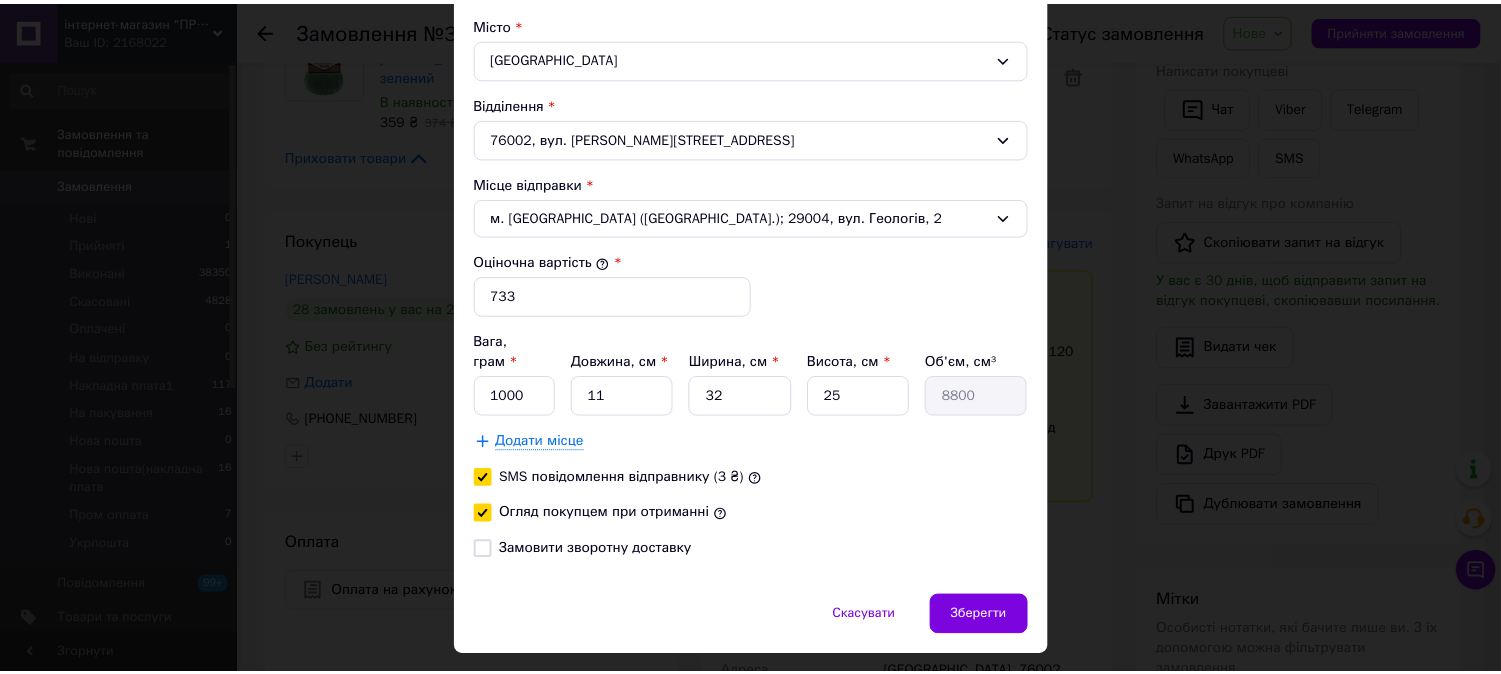 scroll, scrollTop: 651, scrollLeft: 0, axis: vertical 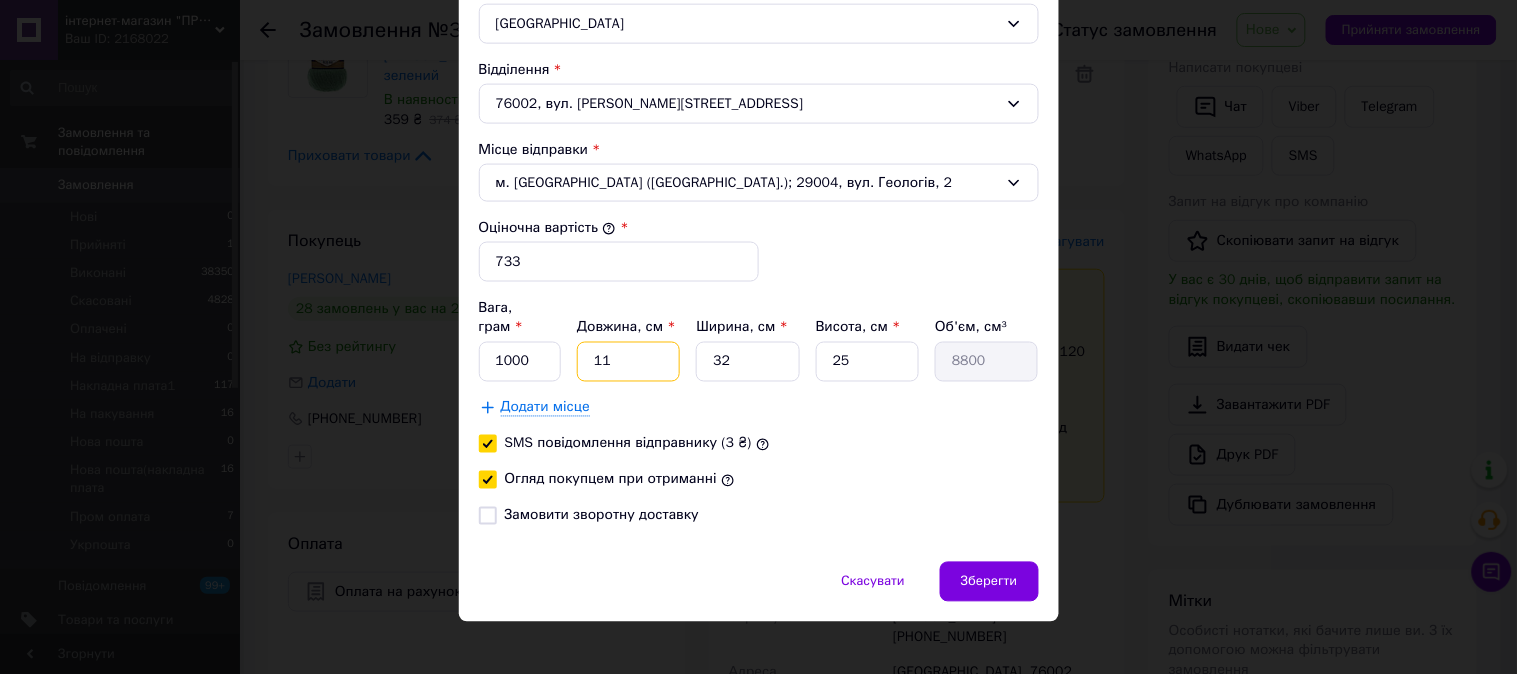 drag, startPoint x: 634, startPoint y: 343, endPoint x: 584, endPoint y: 338, distance: 50.24938 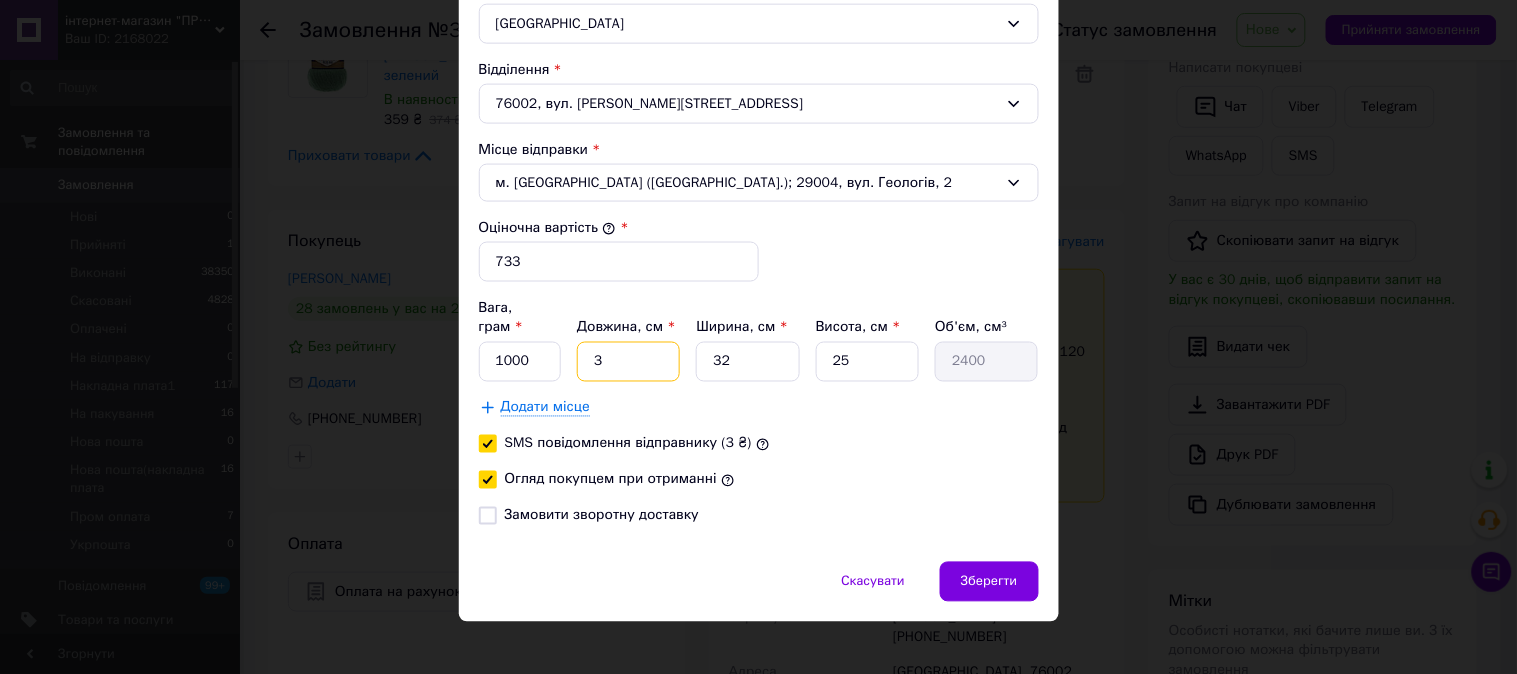 type on "35" 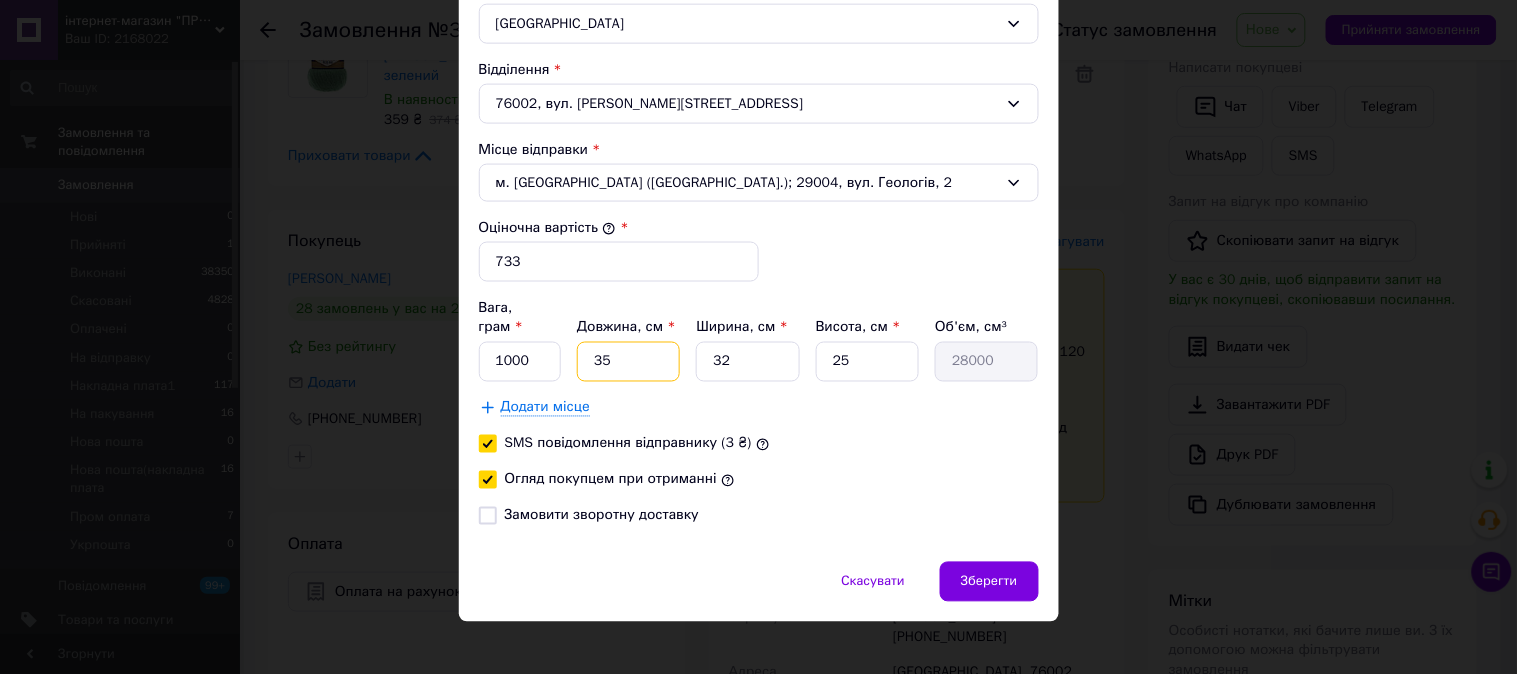 type on "35" 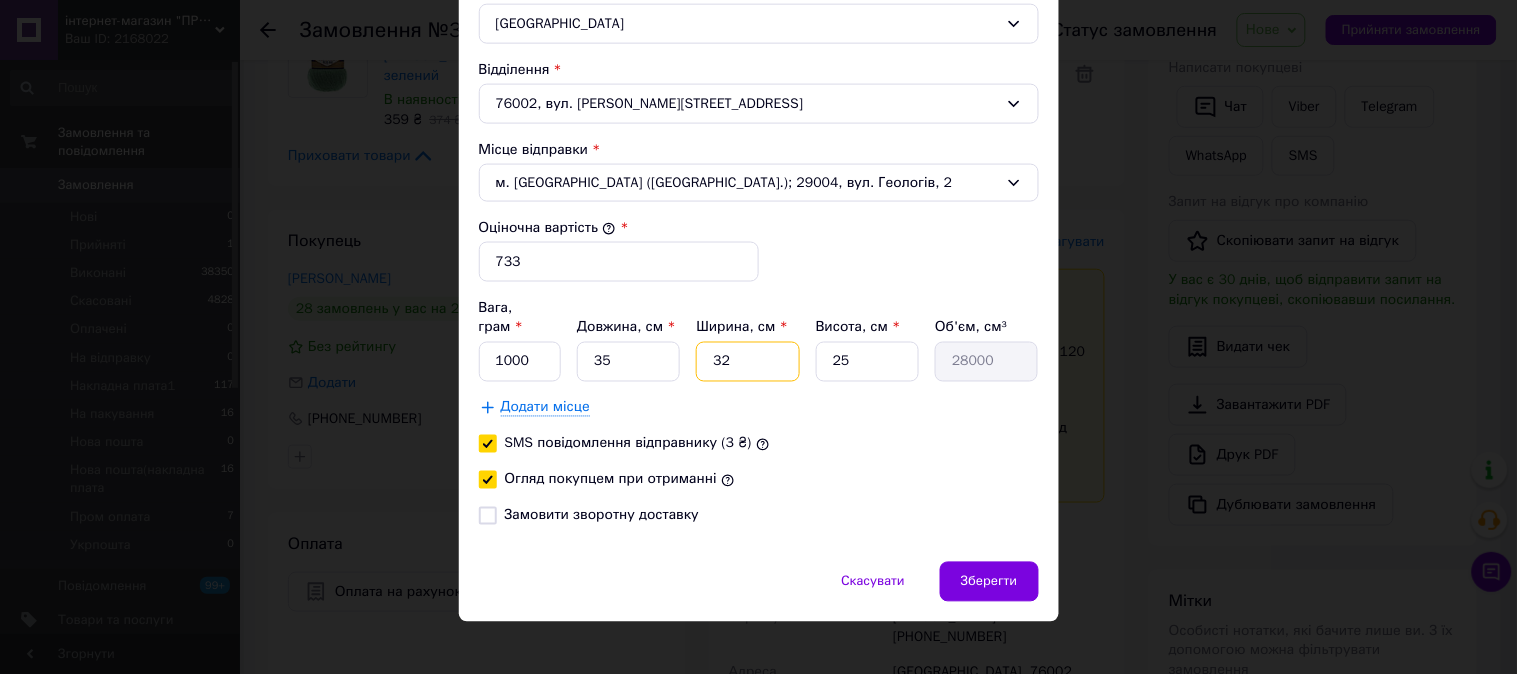 drag, startPoint x: 741, startPoint y: 352, endPoint x: 711, endPoint y: 356, distance: 30.265491 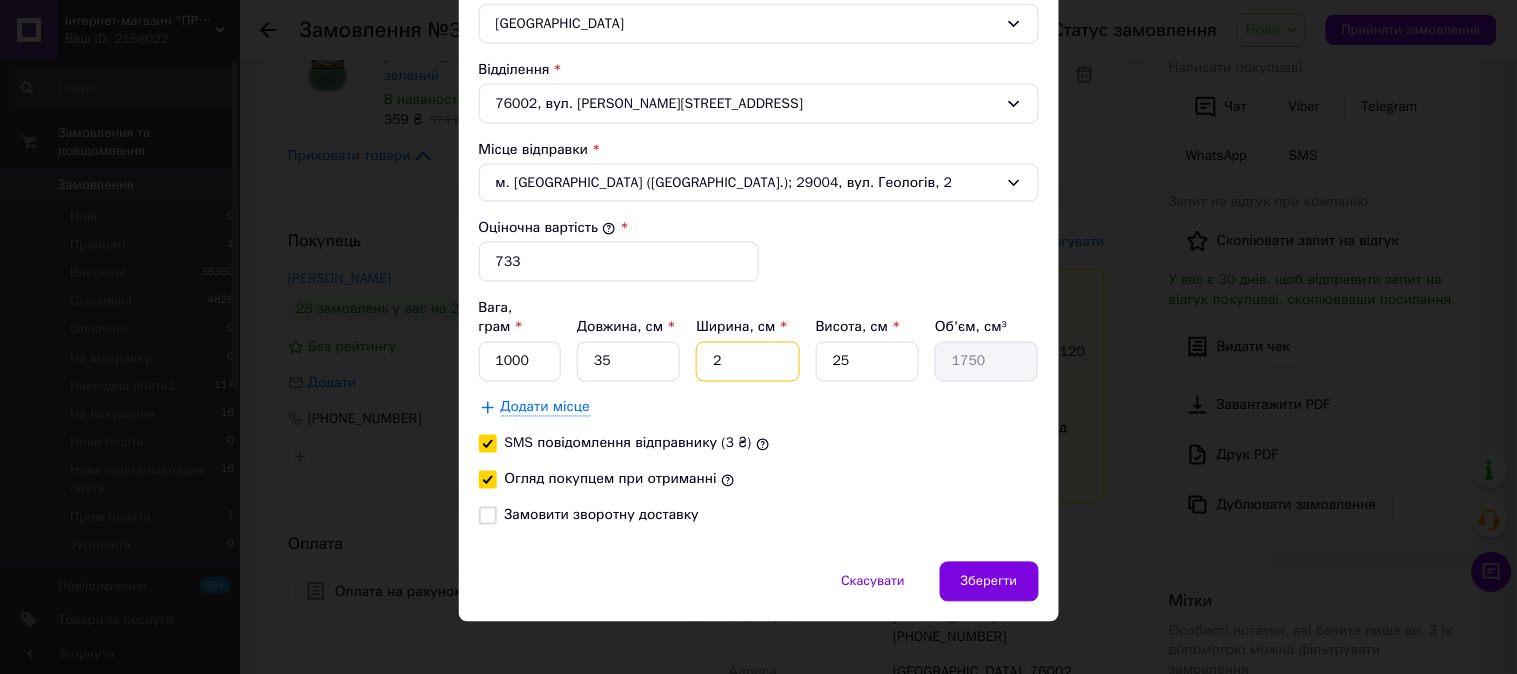 type on "25" 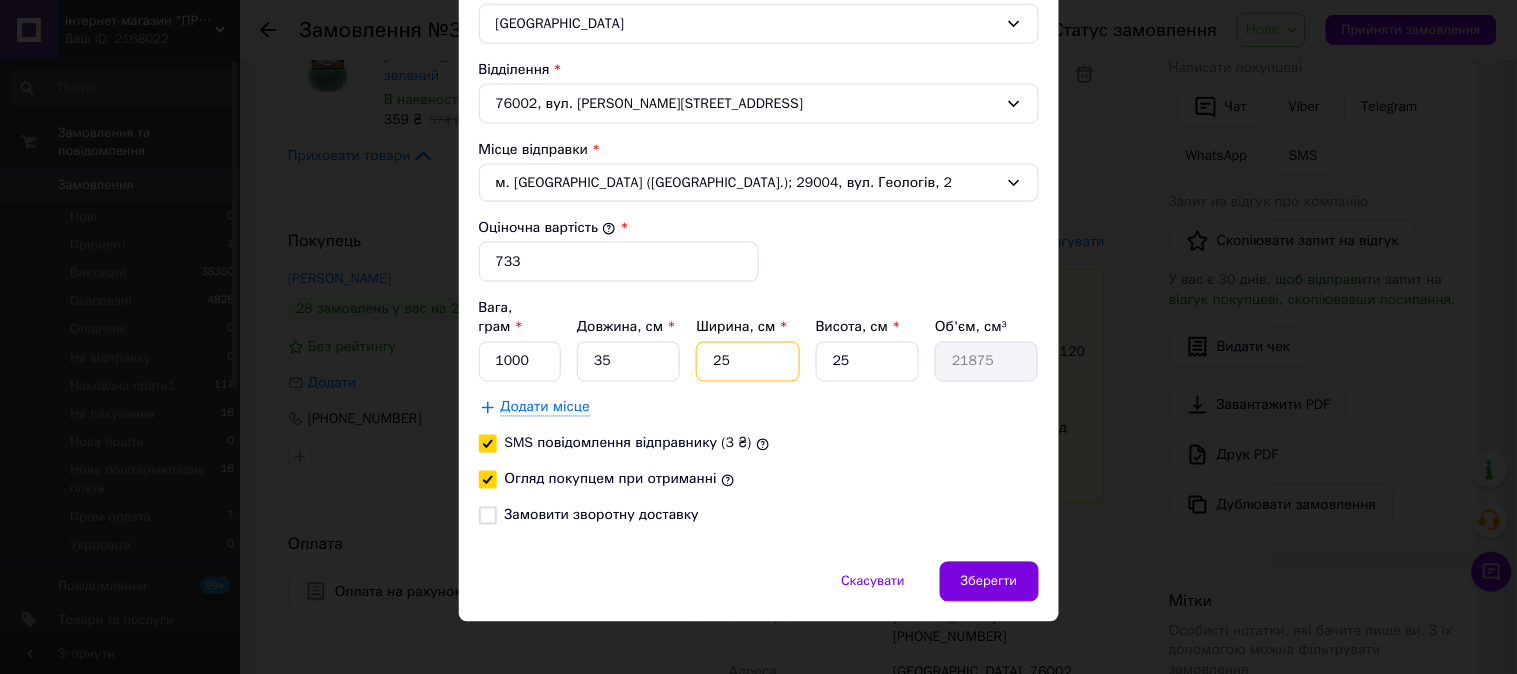 type on "25" 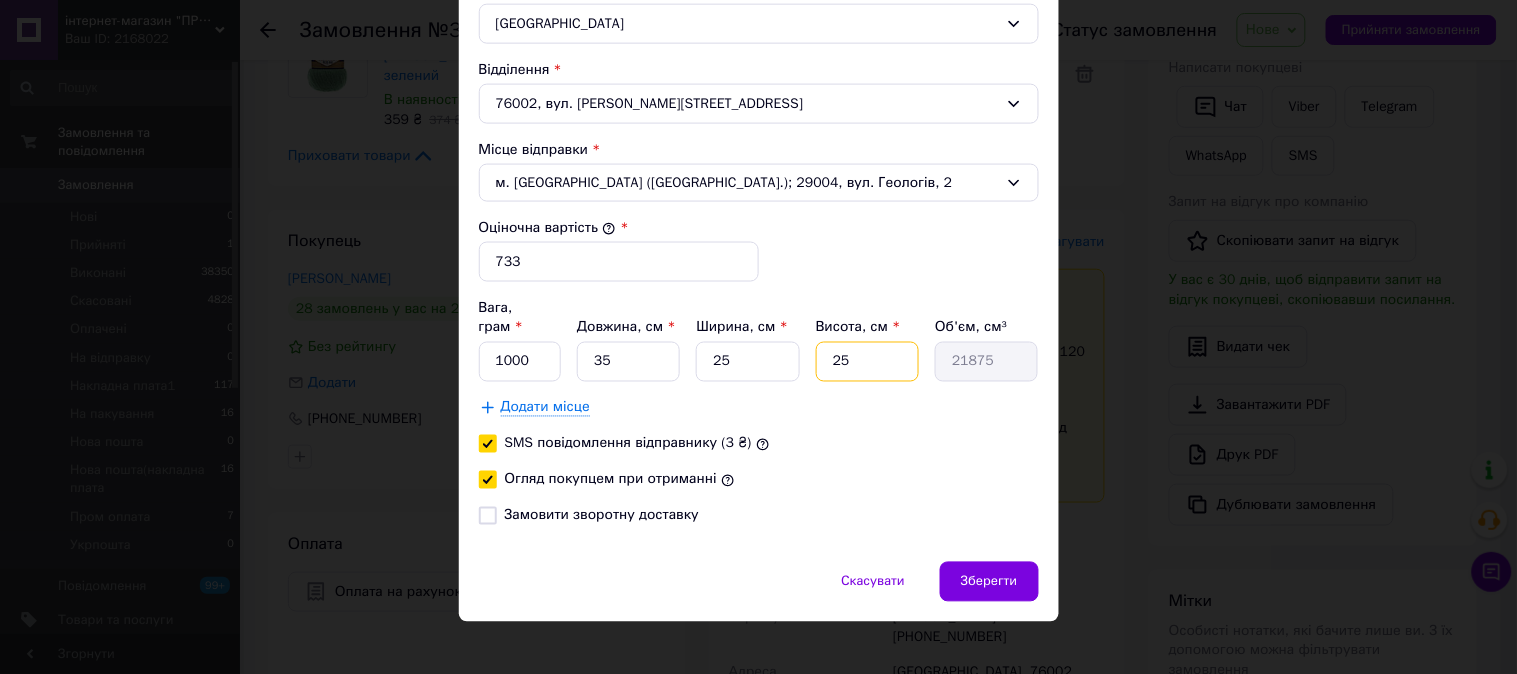 drag, startPoint x: 845, startPoint y: 342, endPoint x: 822, endPoint y: 345, distance: 23.194826 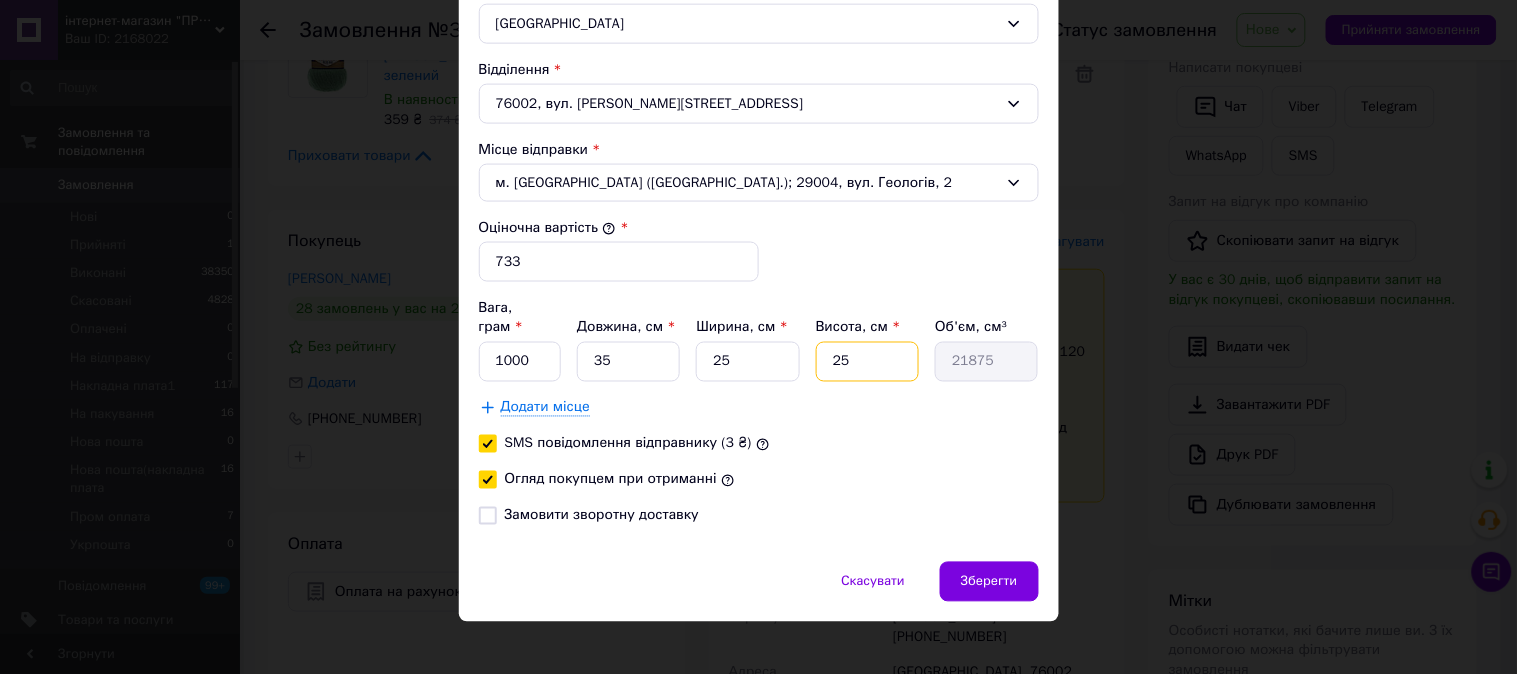 type on "1" 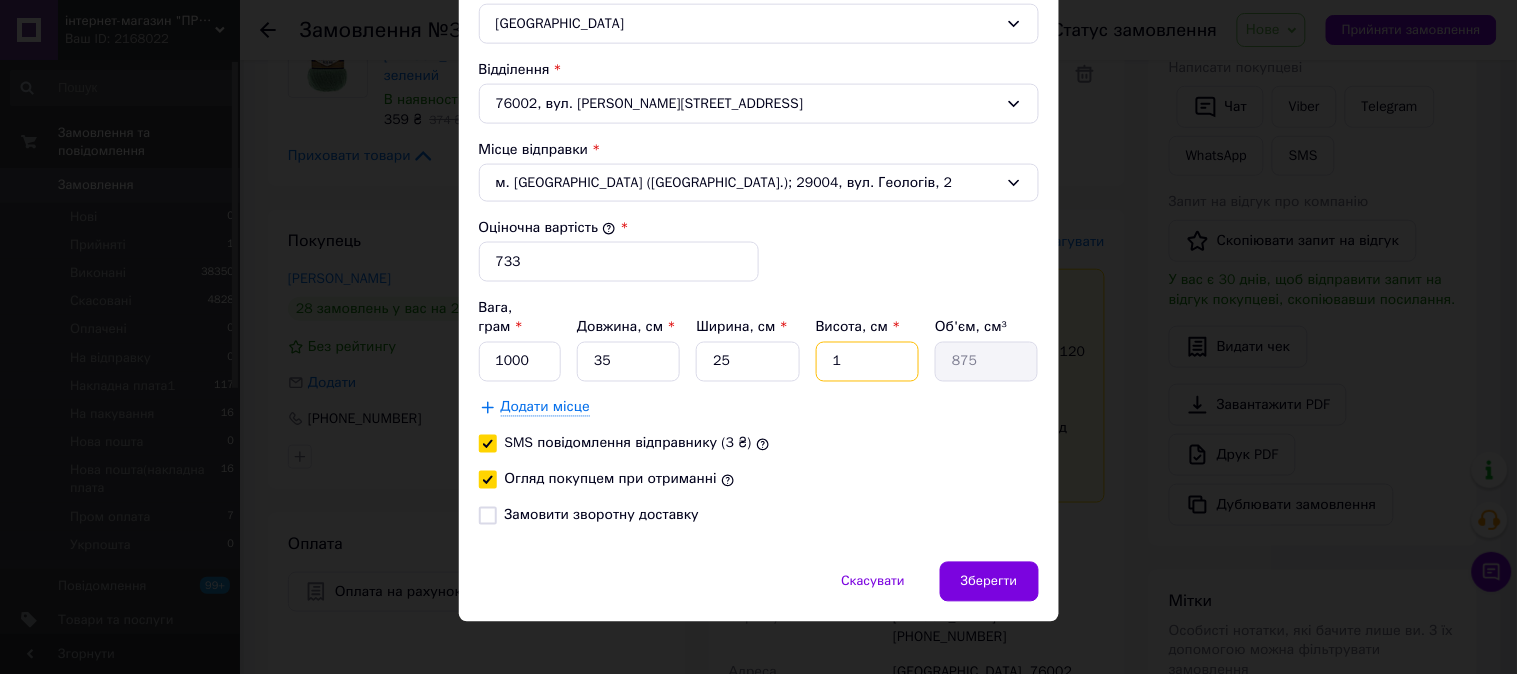 type on "12" 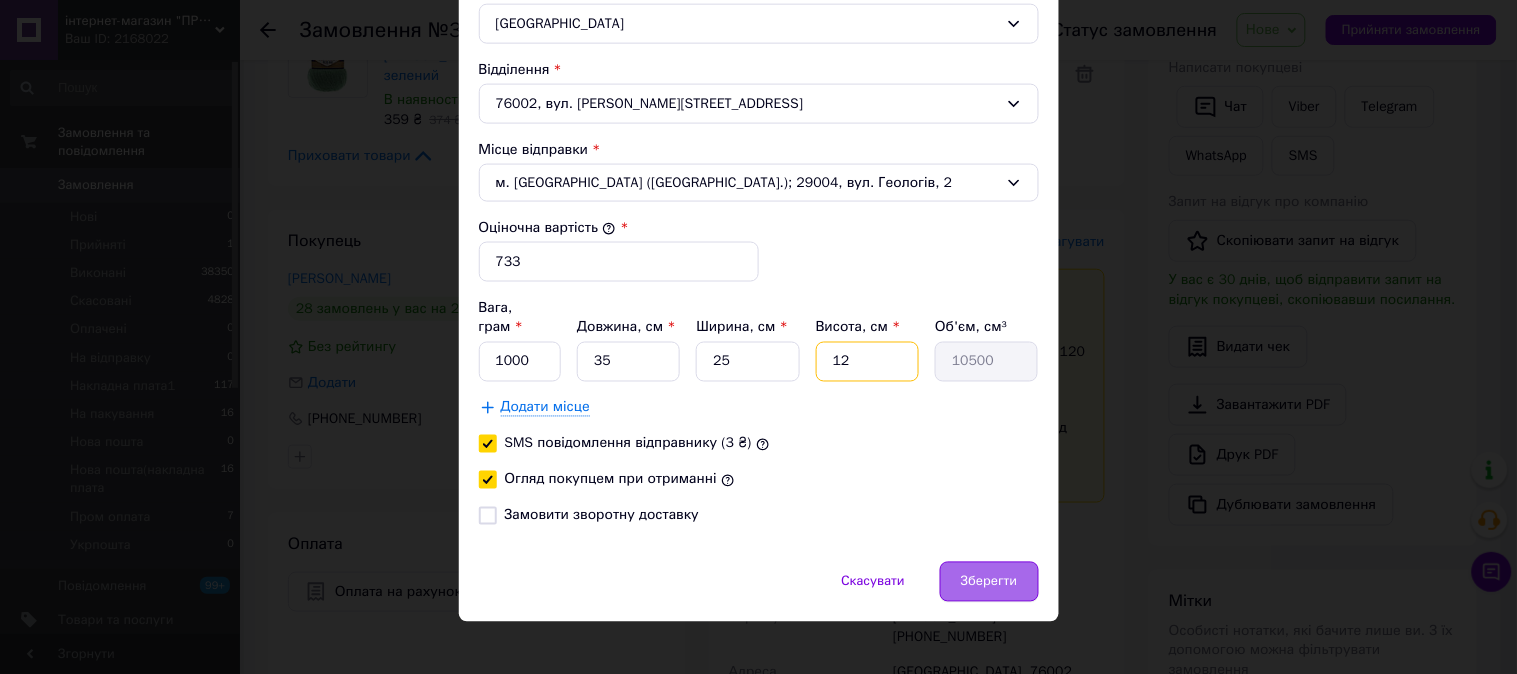 type on "12" 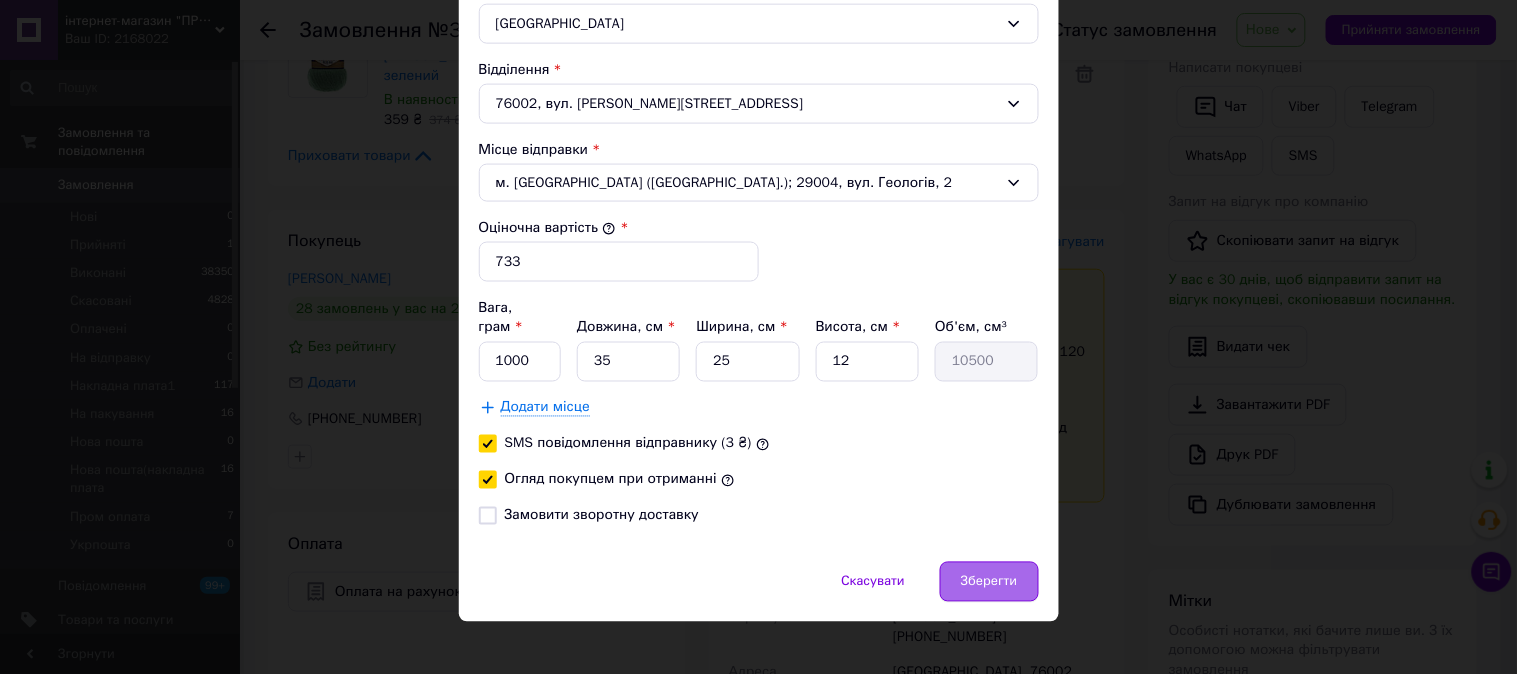 click on "Зберегти" at bounding box center (989, 582) 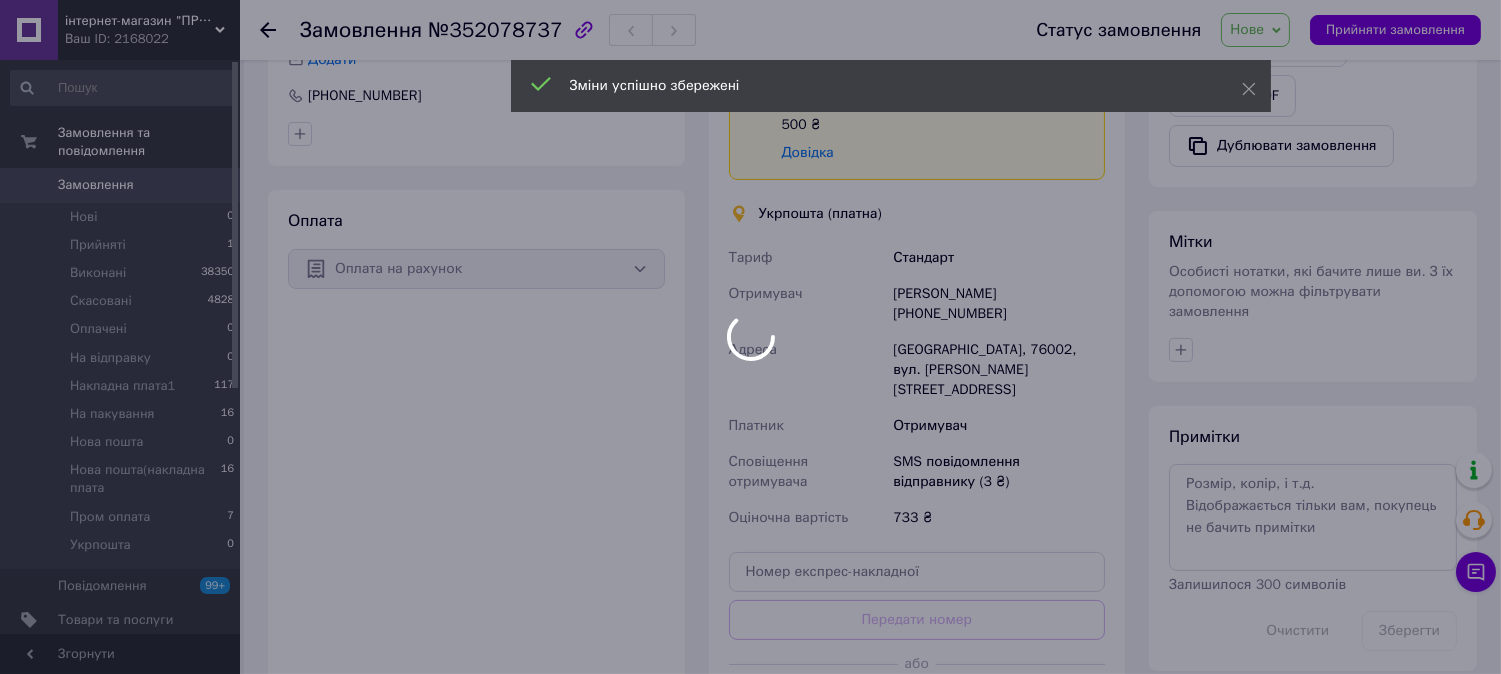 scroll, scrollTop: 666, scrollLeft: 0, axis: vertical 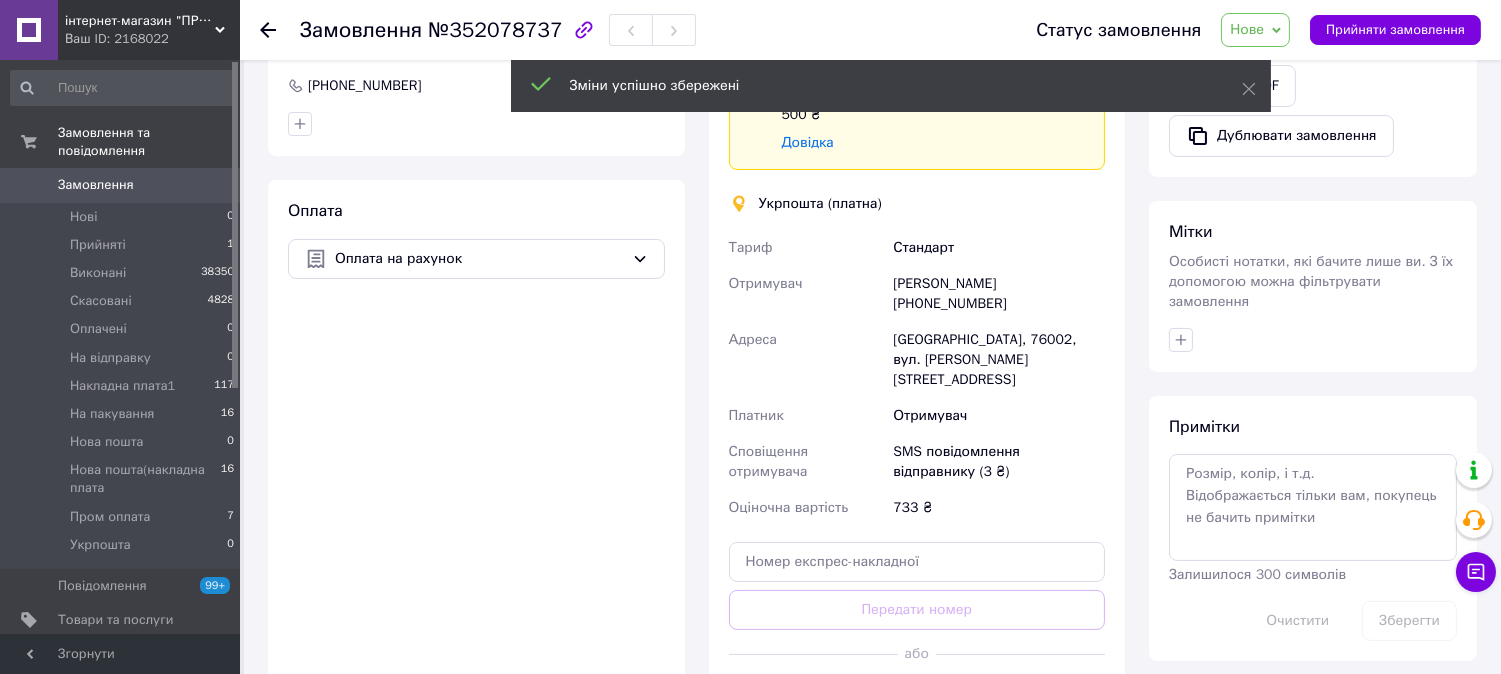 click on "Створити ярлик" at bounding box center (917, 699) 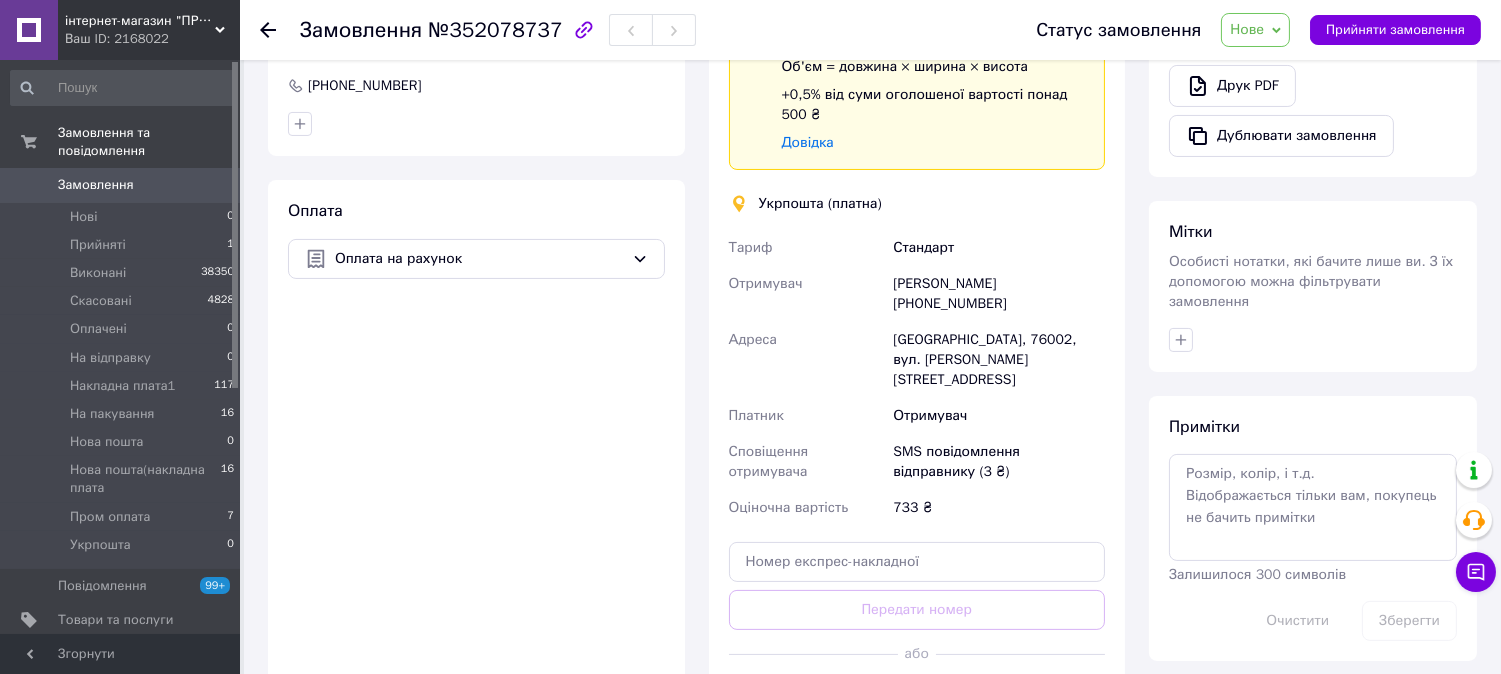 click on "Нове" at bounding box center (1247, 29) 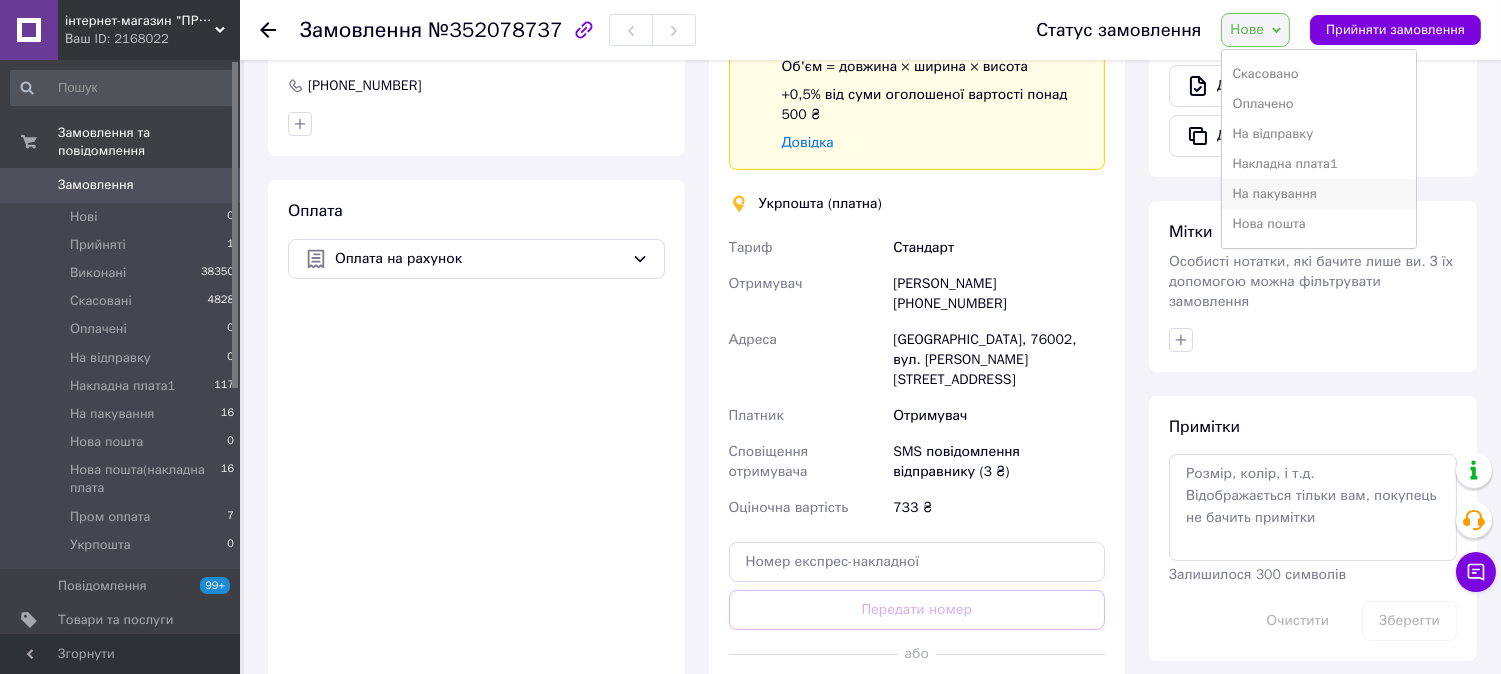 scroll, scrollTop: 111, scrollLeft: 0, axis: vertical 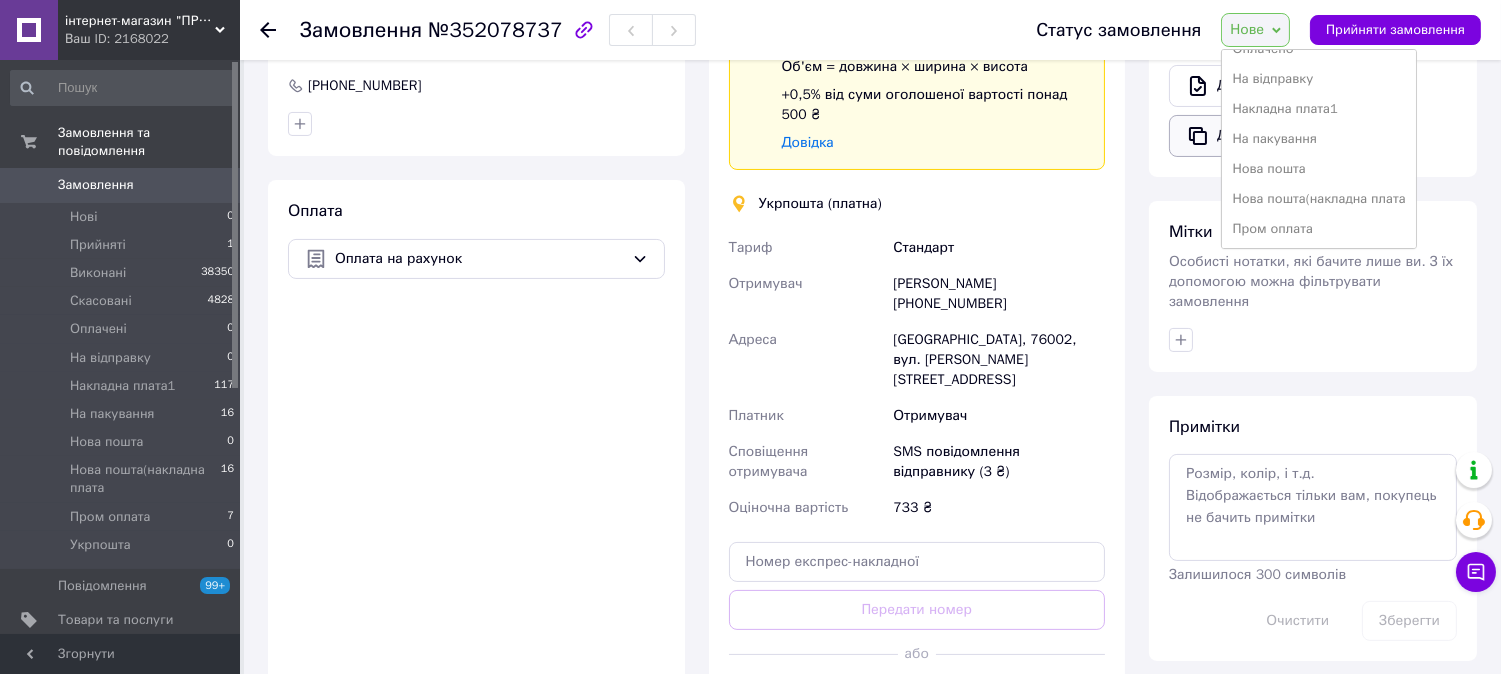 click on "На пакування" at bounding box center [1318, 139] 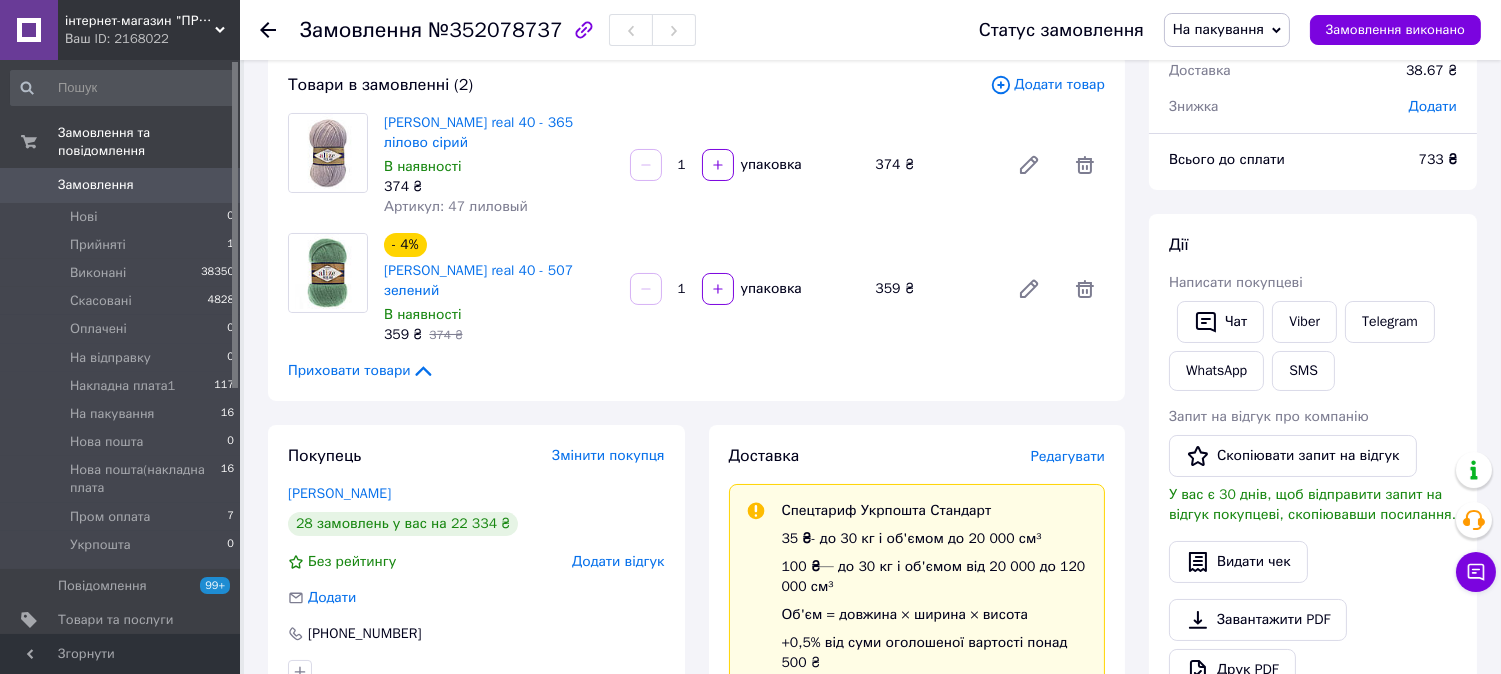 scroll, scrollTop: 0, scrollLeft: 0, axis: both 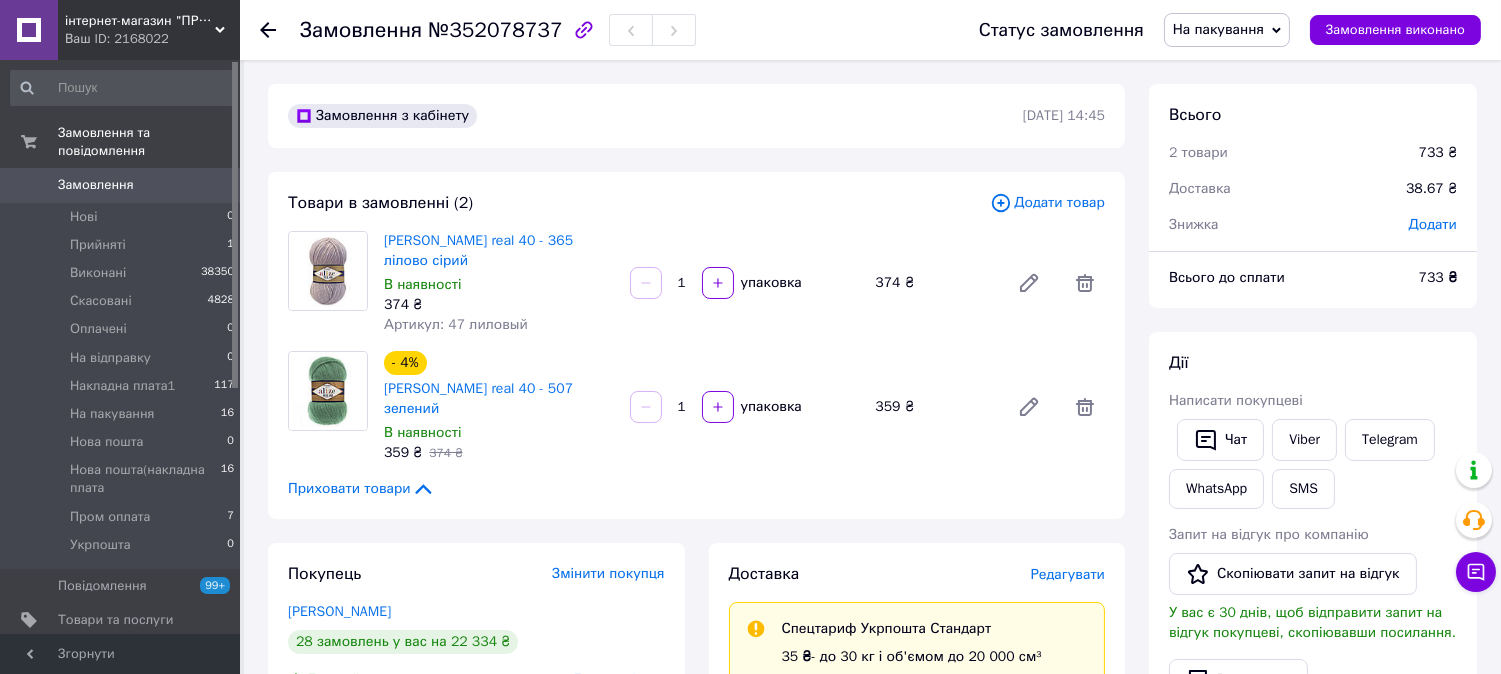 click 